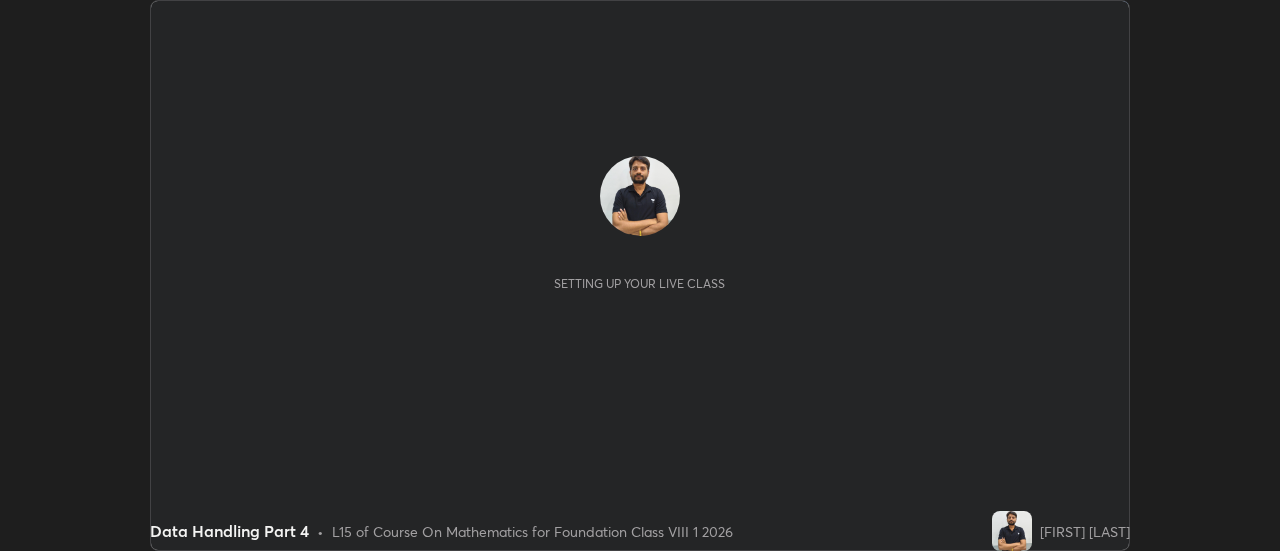 scroll, scrollTop: 0, scrollLeft: 0, axis: both 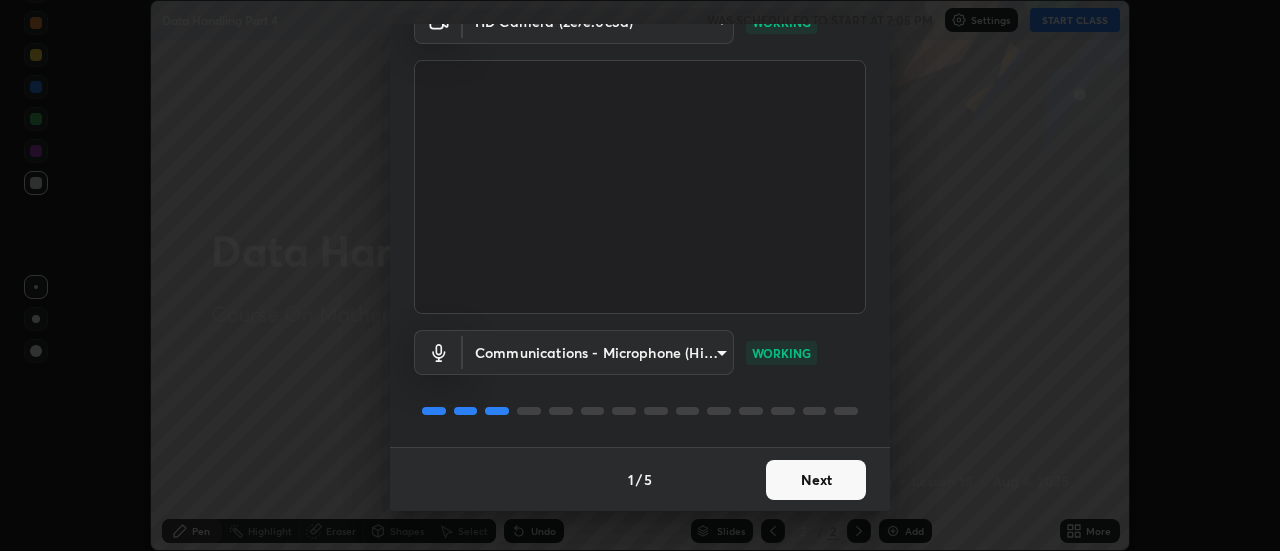 click on "Next" at bounding box center (816, 480) 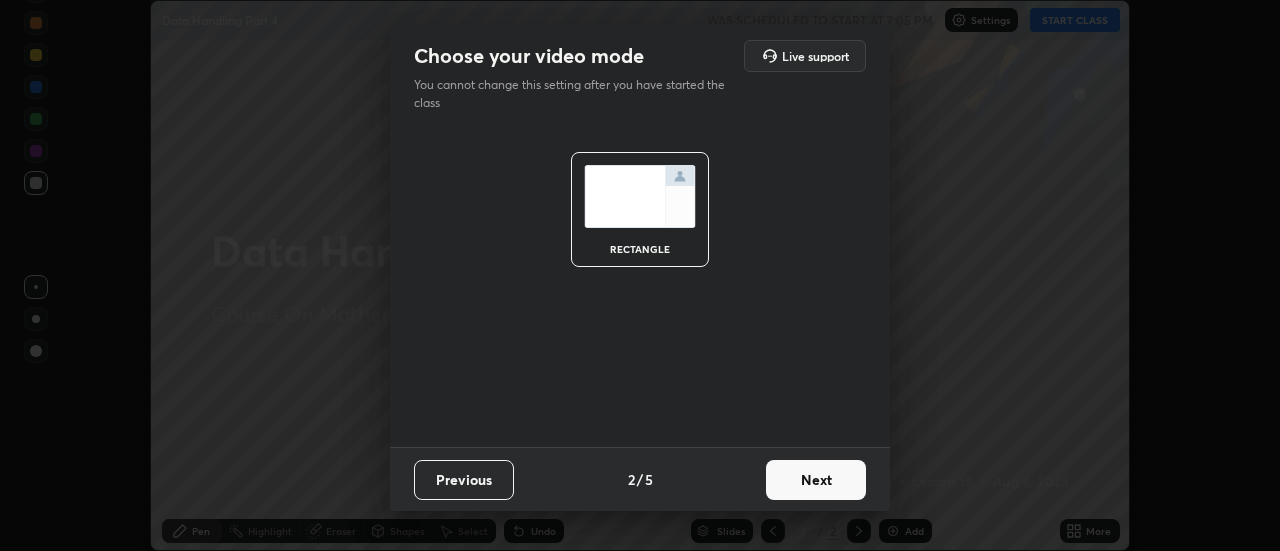 scroll, scrollTop: 0, scrollLeft: 0, axis: both 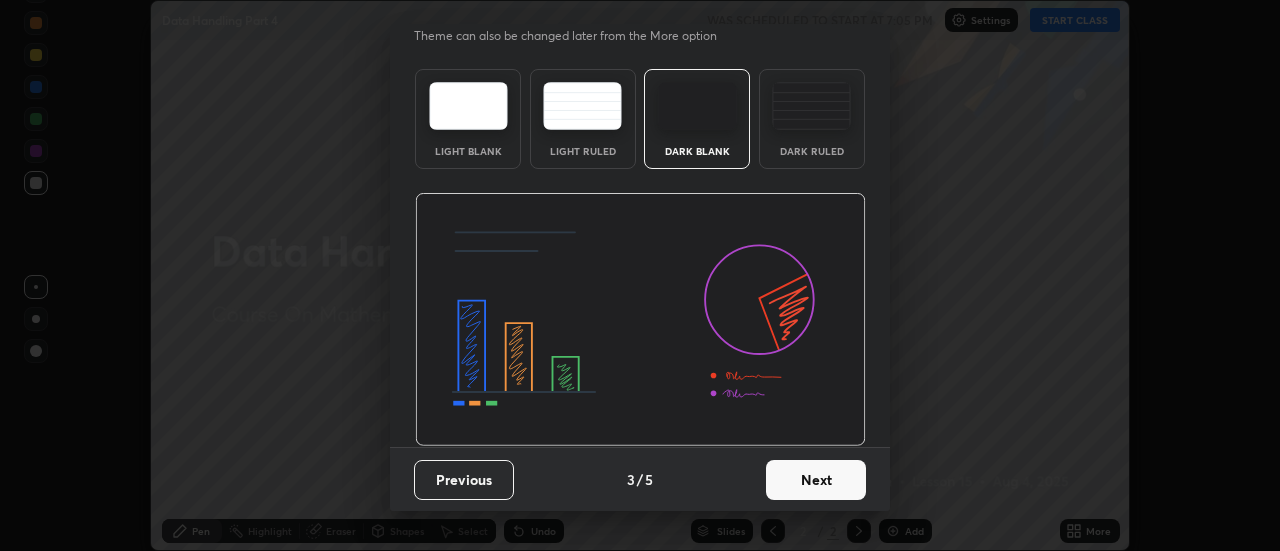 click on "Previous" at bounding box center [464, 480] 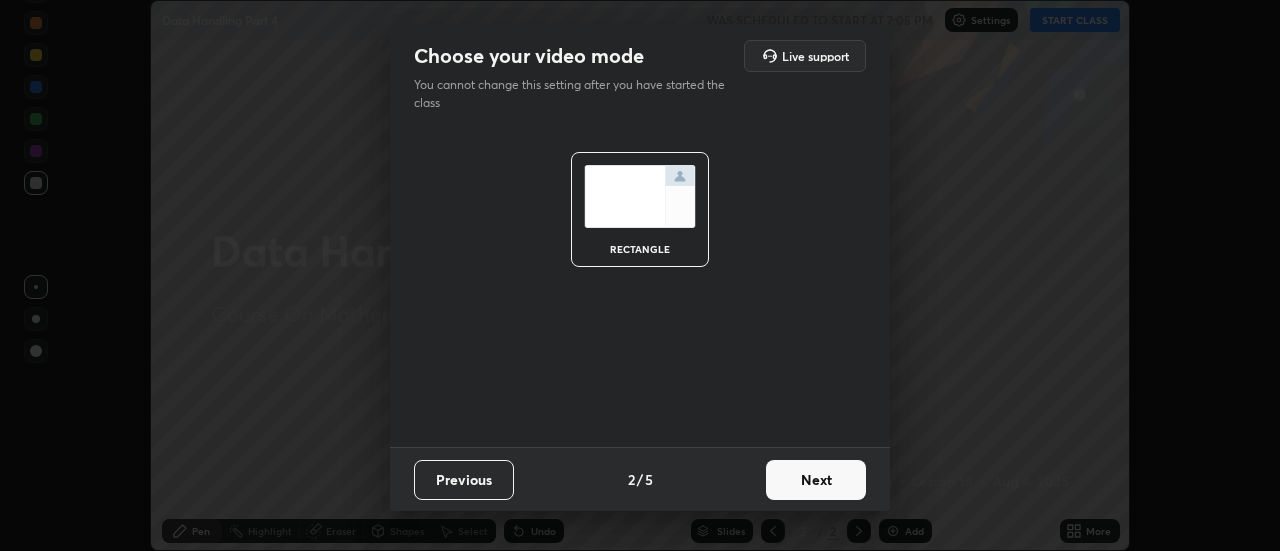 scroll, scrollTop: 0, scrollLeft: 0, axis: both 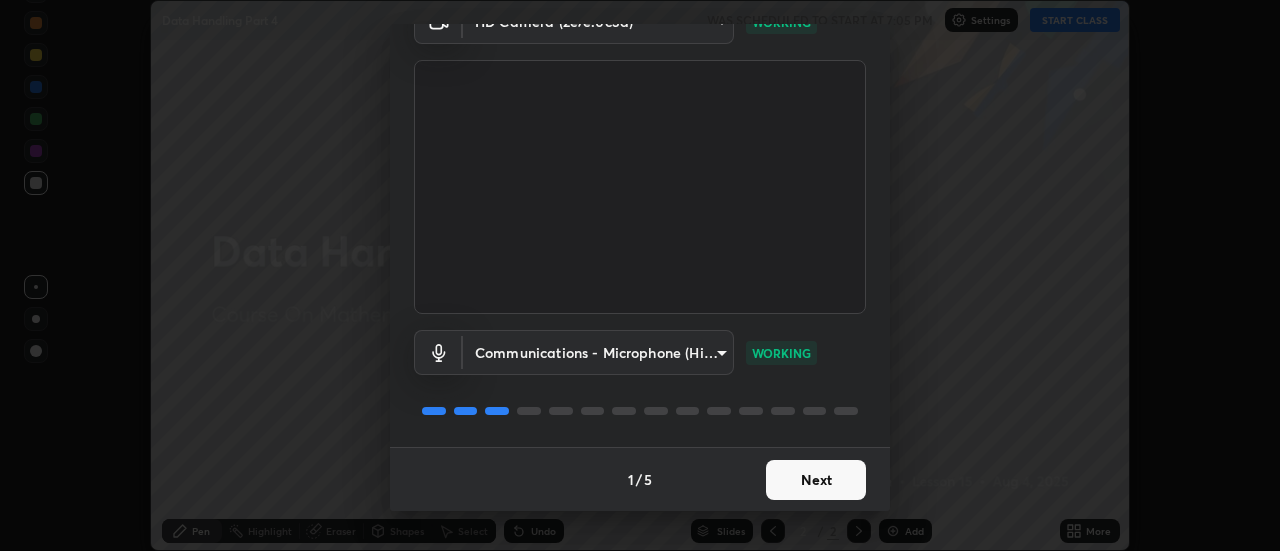 click on "Next" at bounding box center [816, 480] 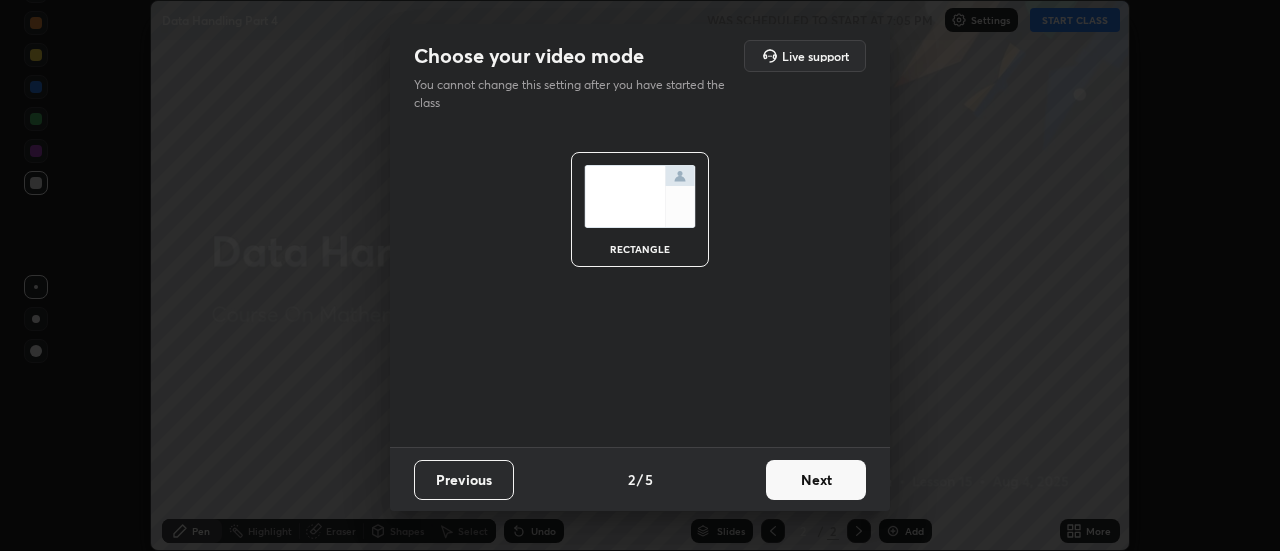 click on "Next" at bounding box center [816, 480] 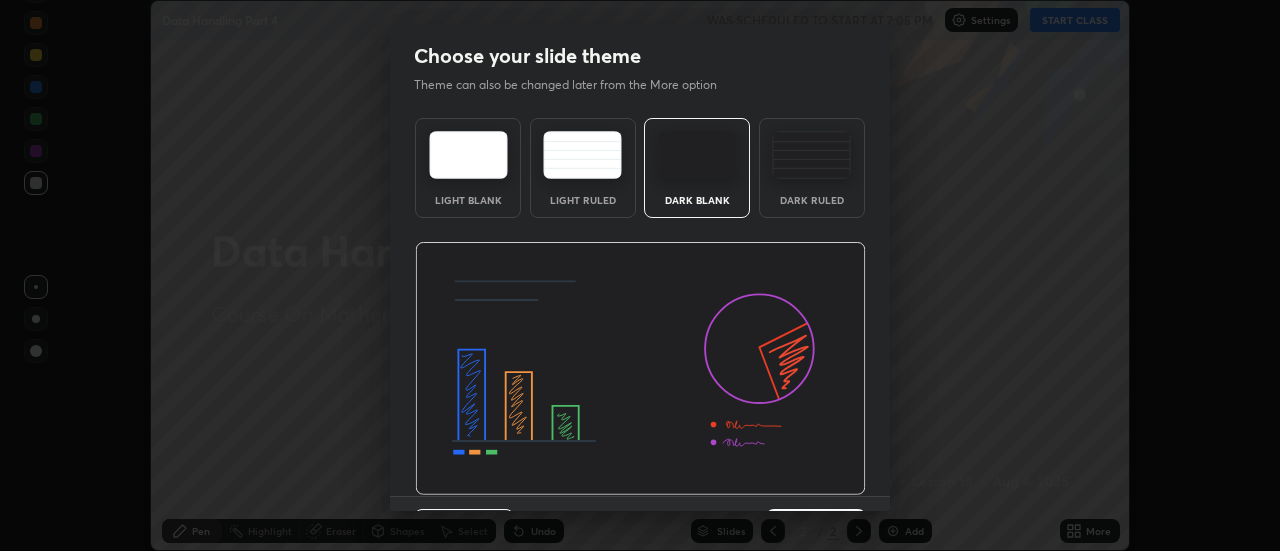 scroll, scrollTop: 49, scrollLeft: 0, axis: vertical 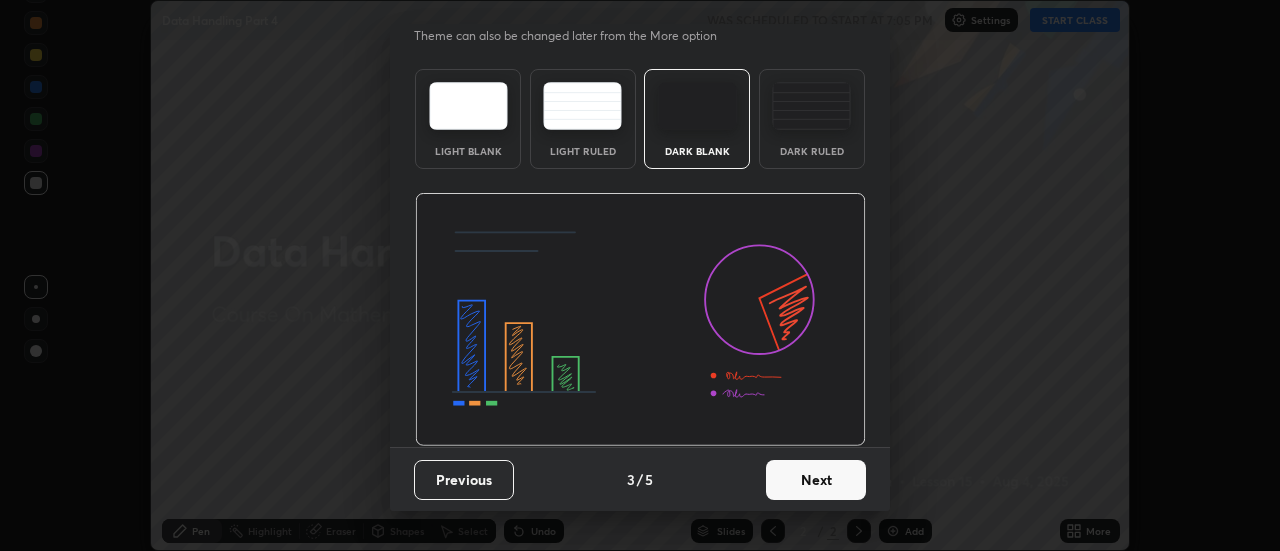 click on "Next" at bounding box center [816, 480] 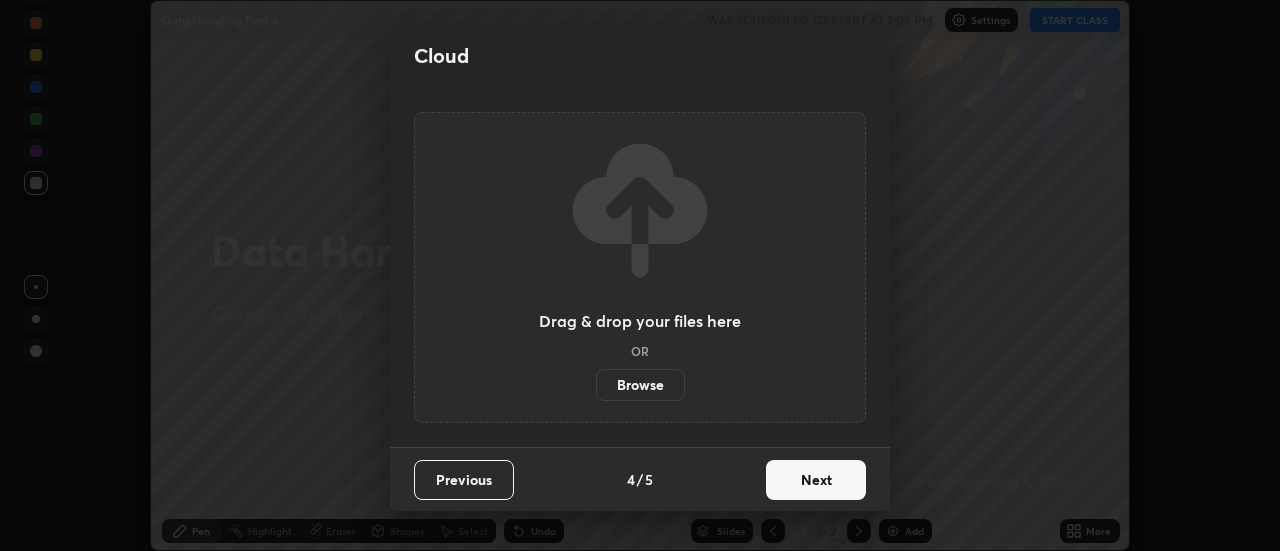 click on "Next" at bounding box center [816, 480] 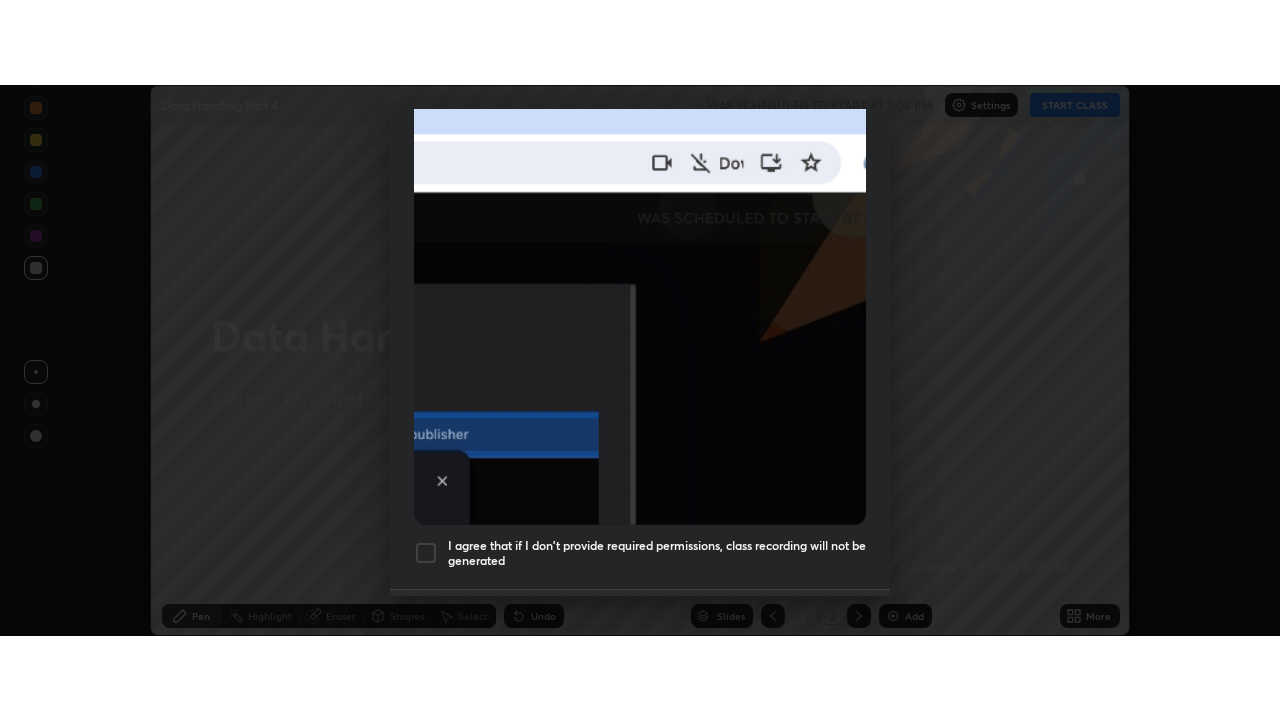 scroll, scrollTop: 513, scrollLeft: 0, axis: vertical 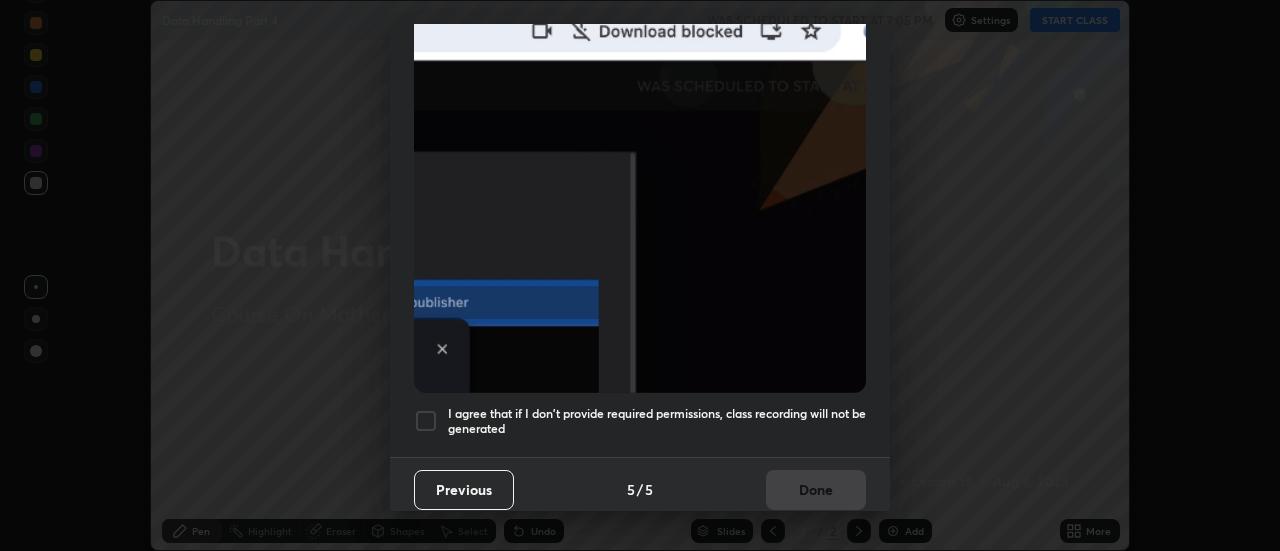 click at bounding box center (426, 421) 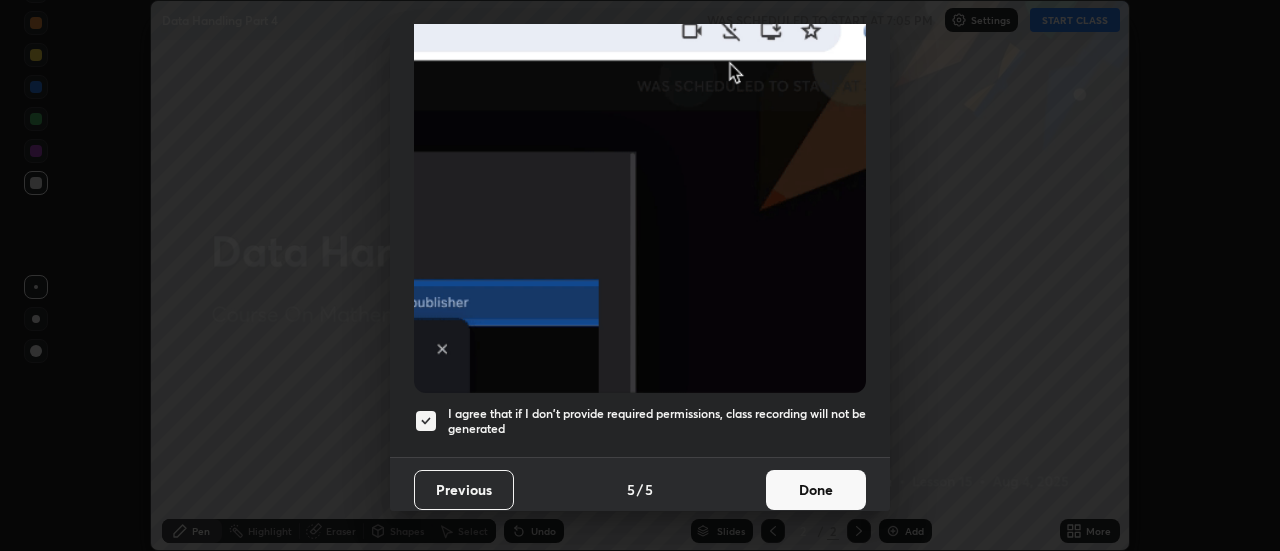 click on "Done" at bounding box center [816, 490] 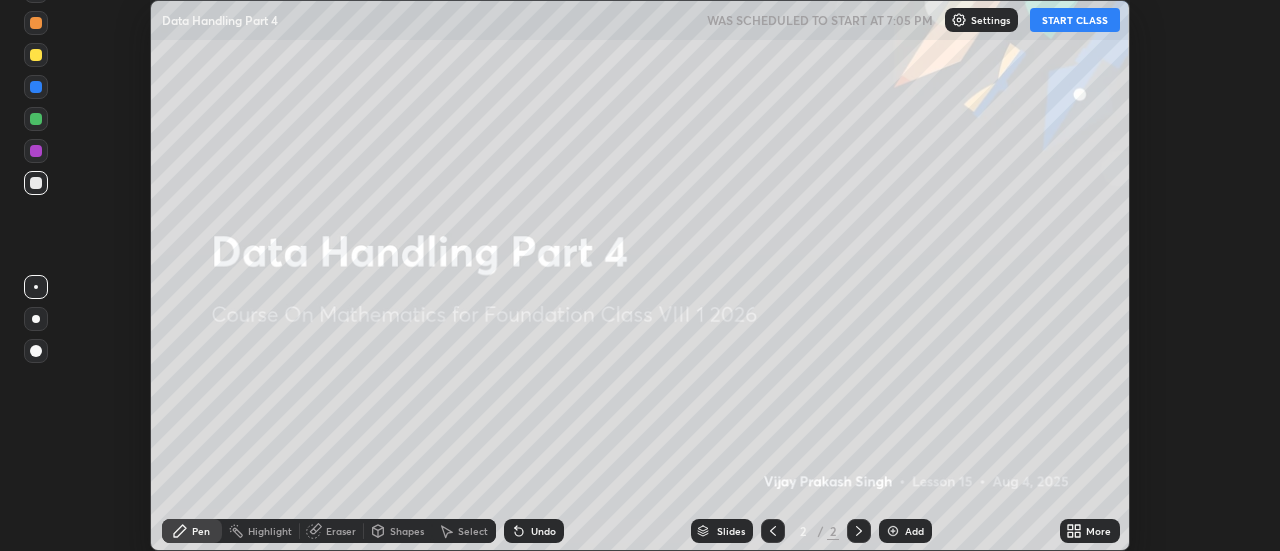 click at bounding box center [893, 531] 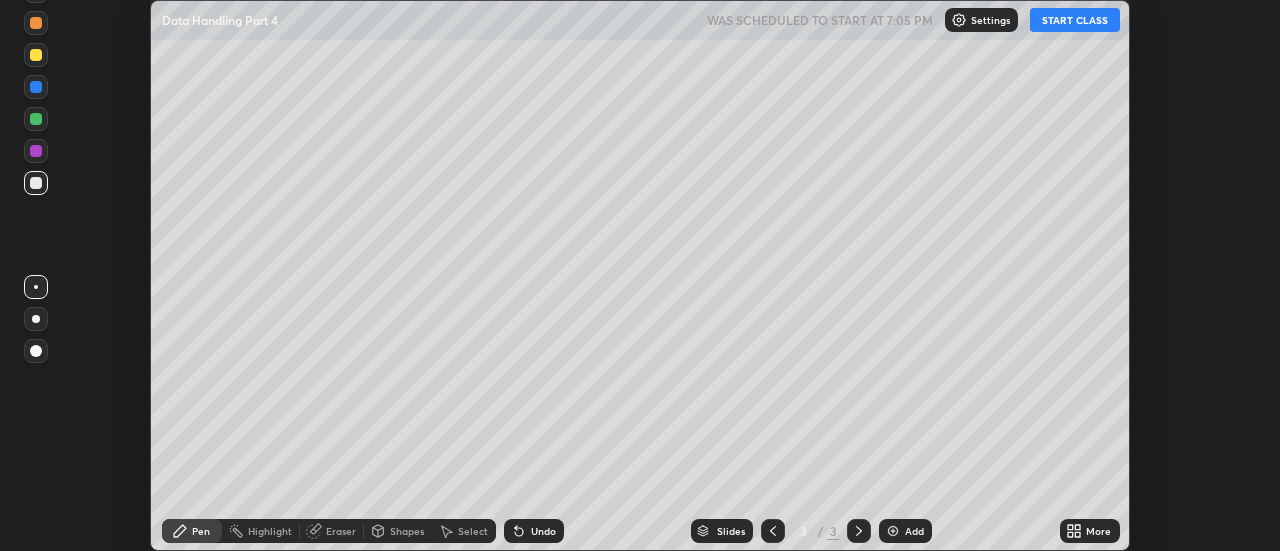 click 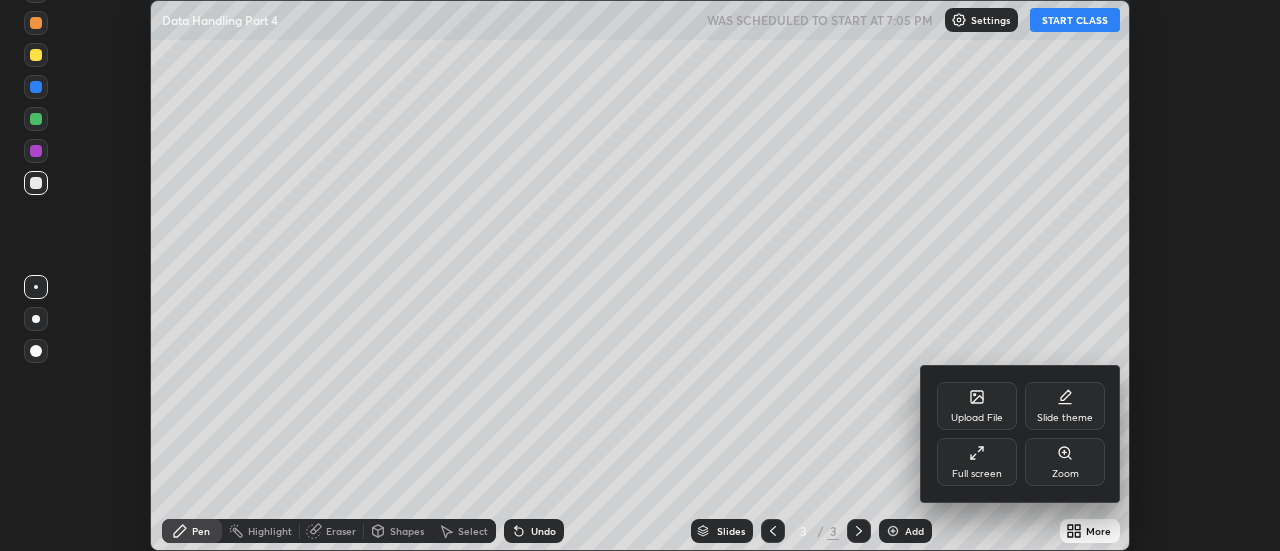 click 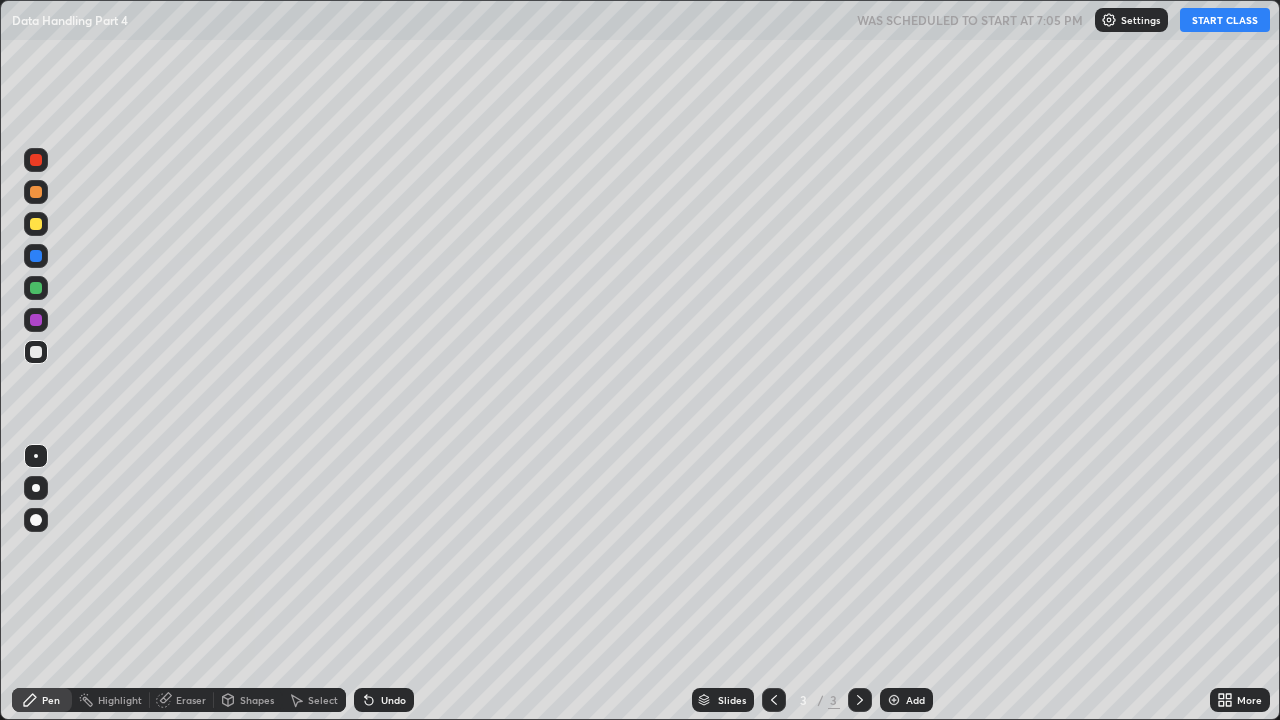 scroll, scrollTop: 99280, scrollLeft: 98720, axis: both 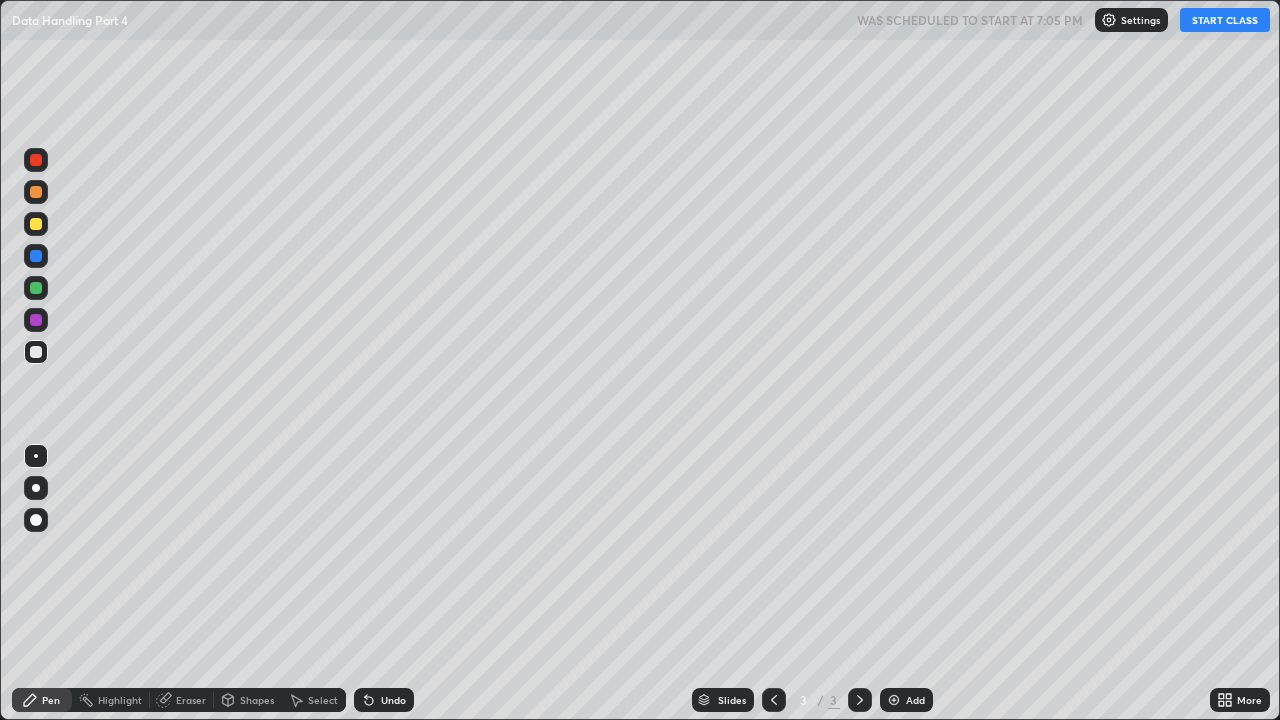 click on "START CLASS" at bounding box center [1225, 20] 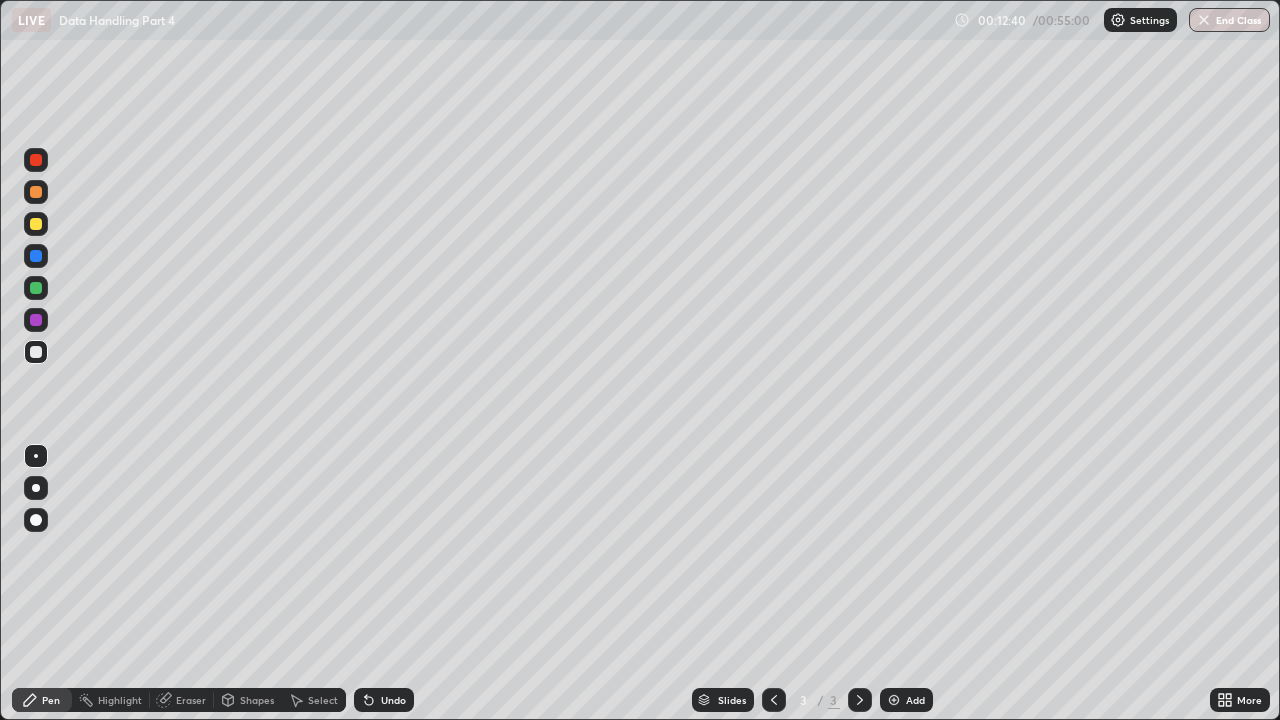 click at bounding box center (36, 192) 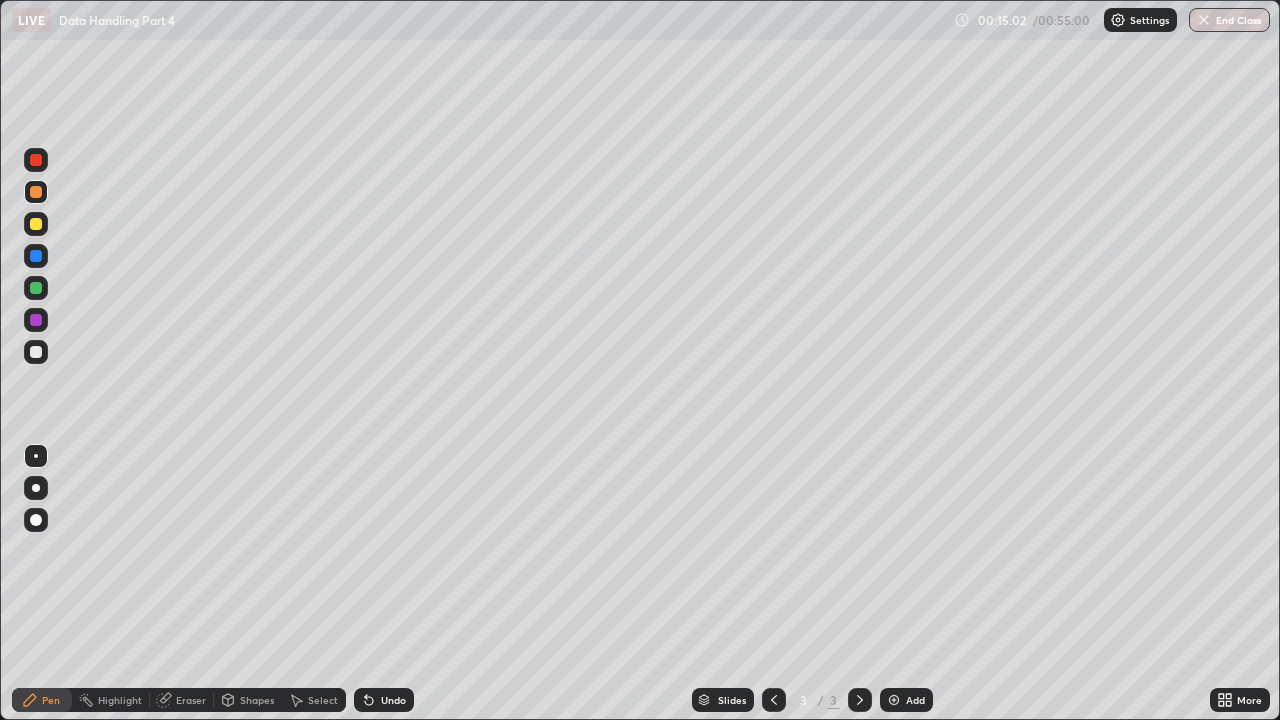 click at bounding box center [36, 288] 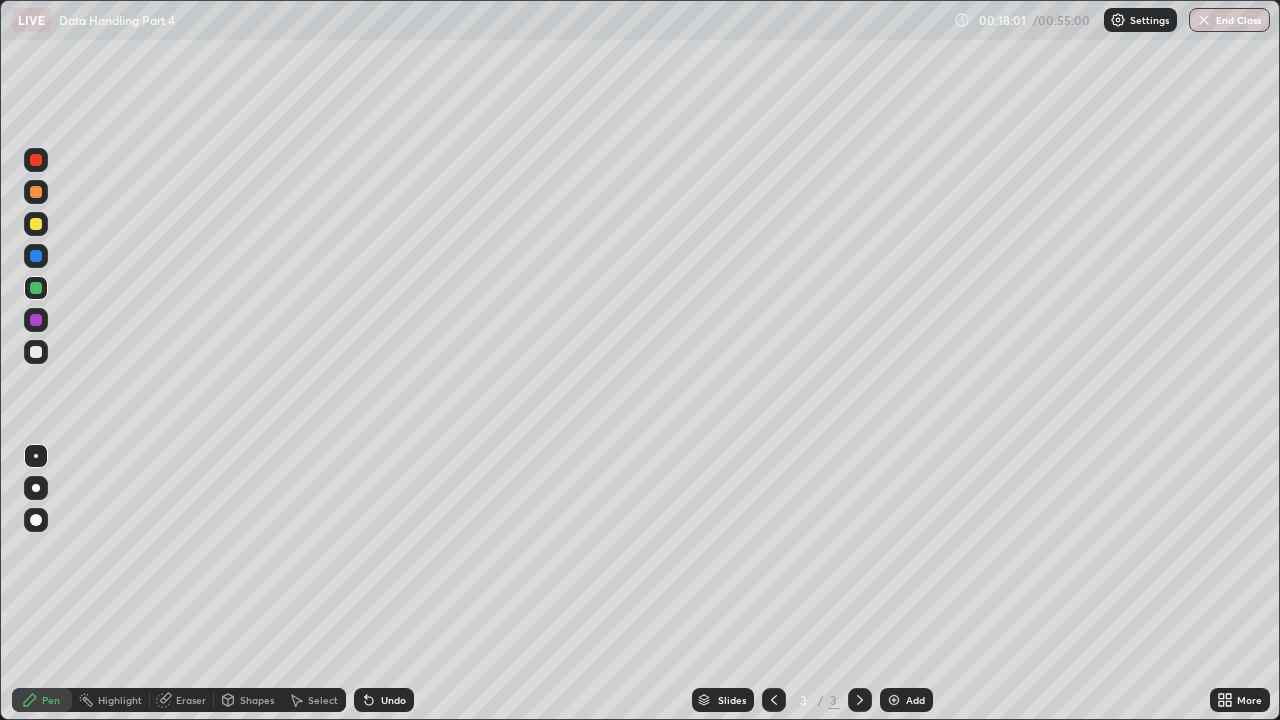 click at bounding box center [894, 700] 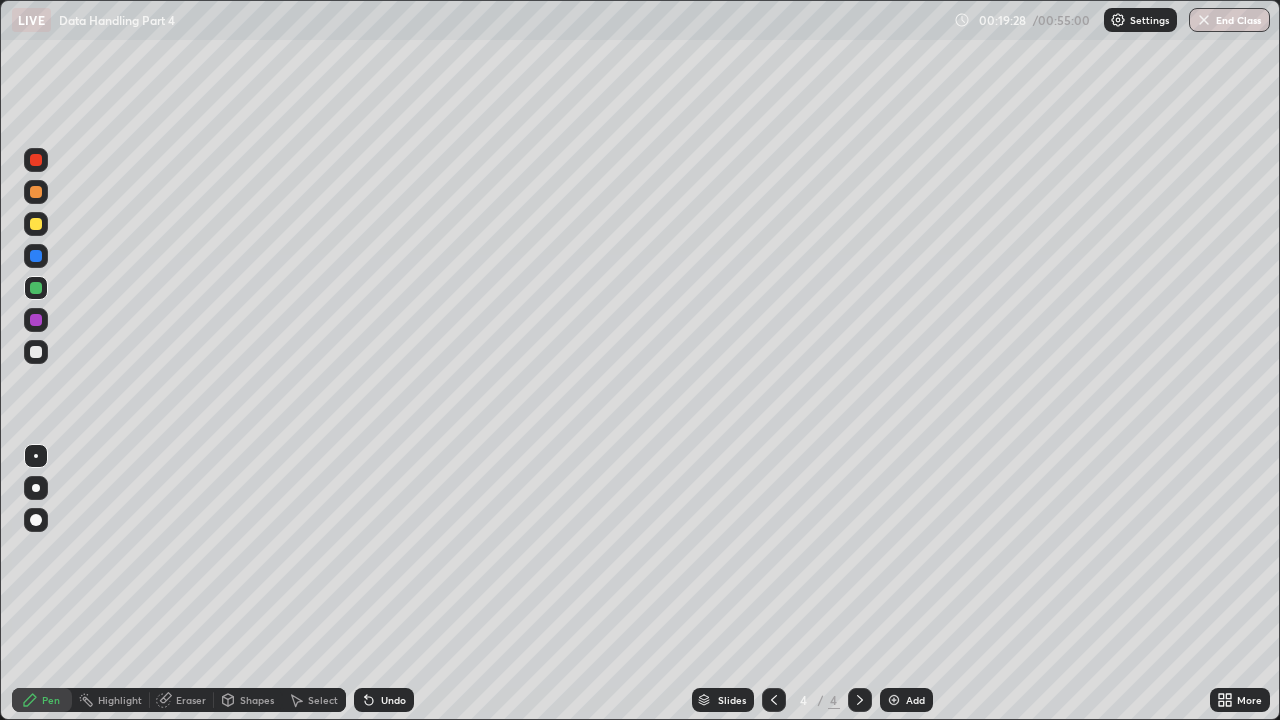 click on "Eraser" at bounding box center [191, 700] 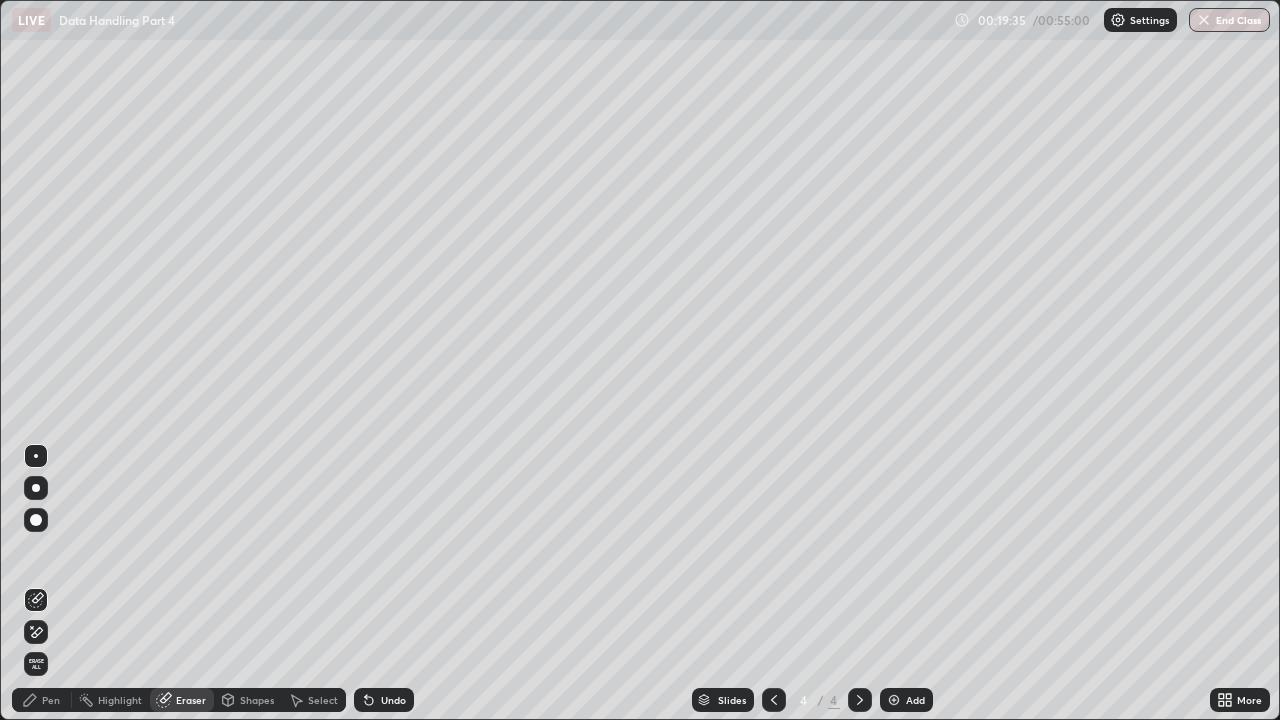 click on "Pen" at bounding box center (51, 700) 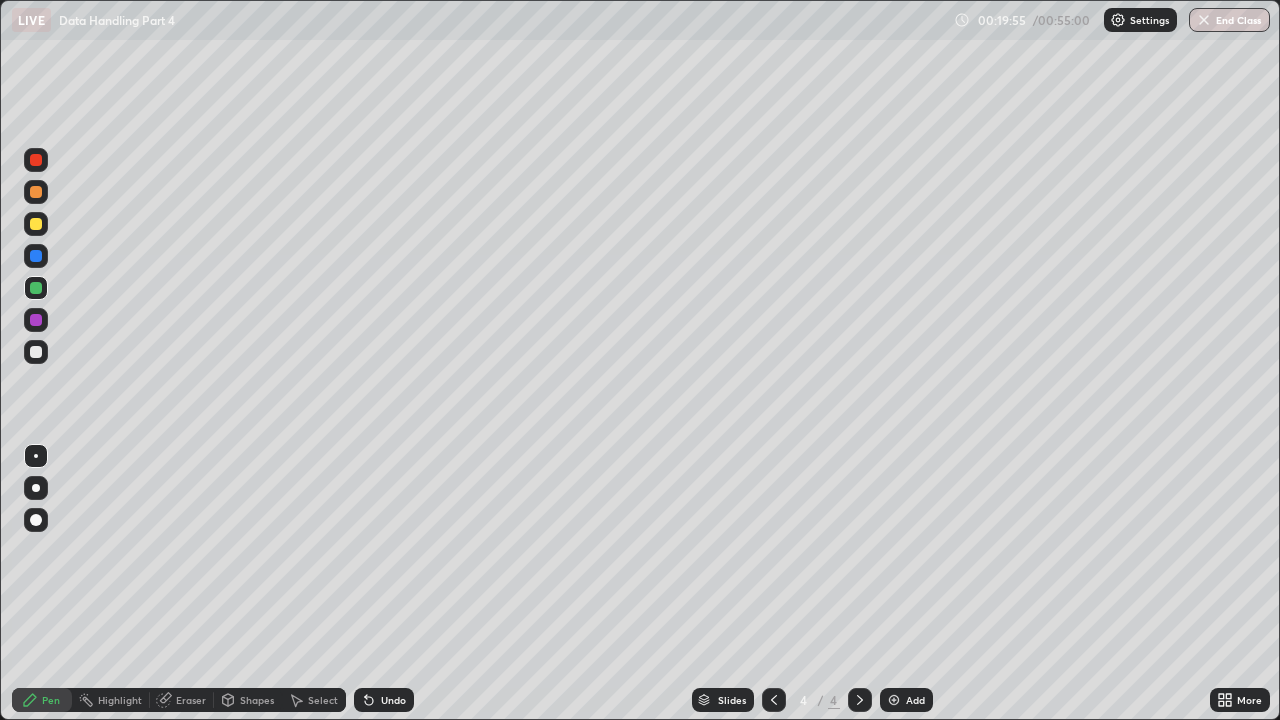 click on "Eraser" at bounding box center [191, 700] 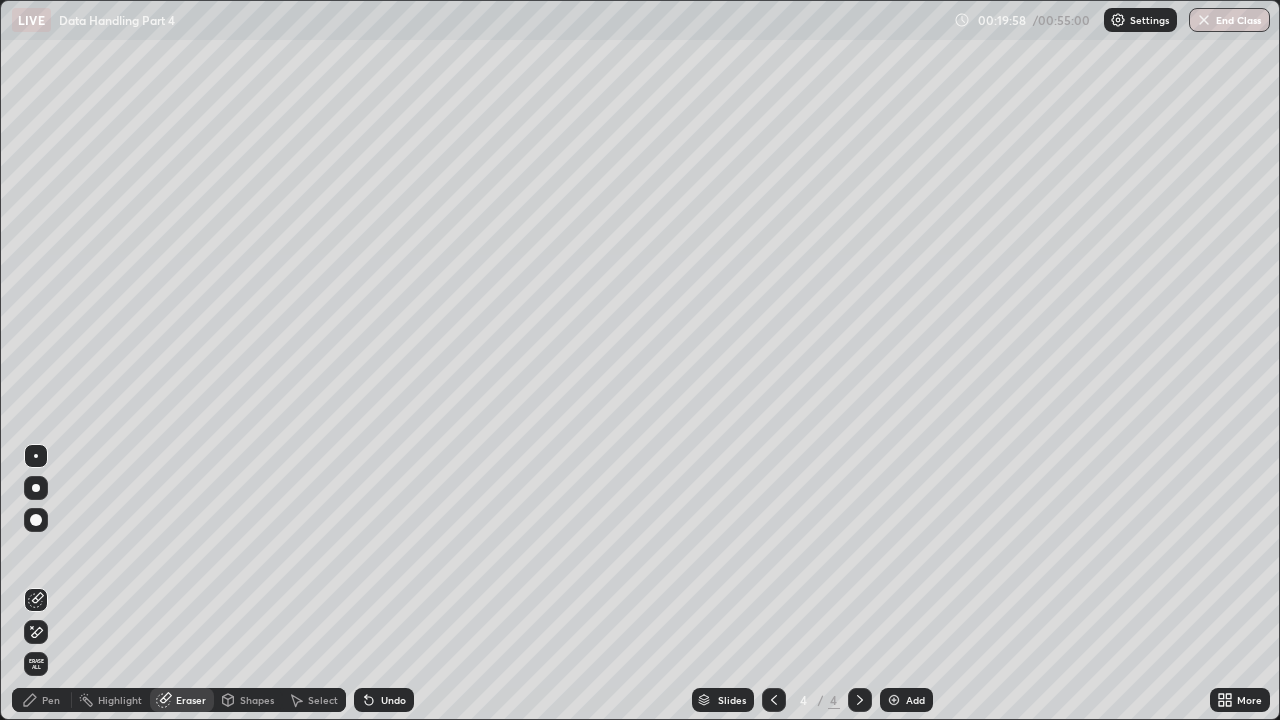 click on "Pen" at bounding box center (51, 700) 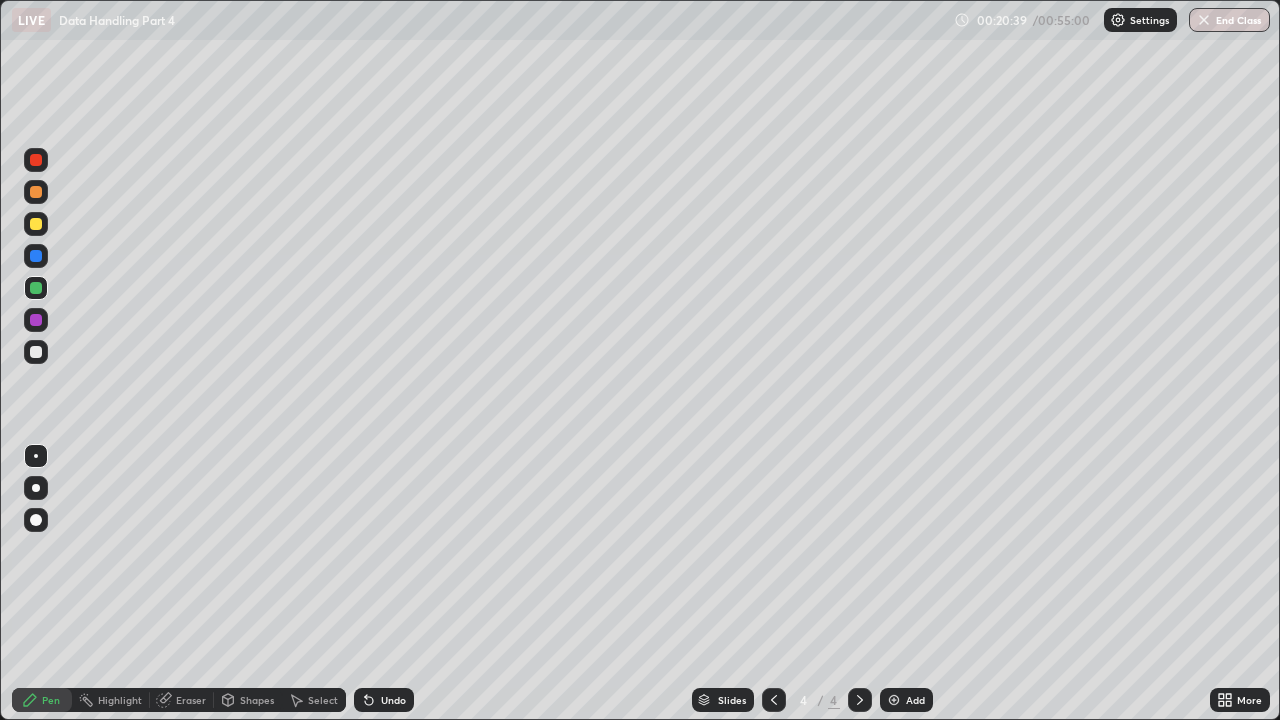 click on "Eraser" at bounding box center (191, 700) 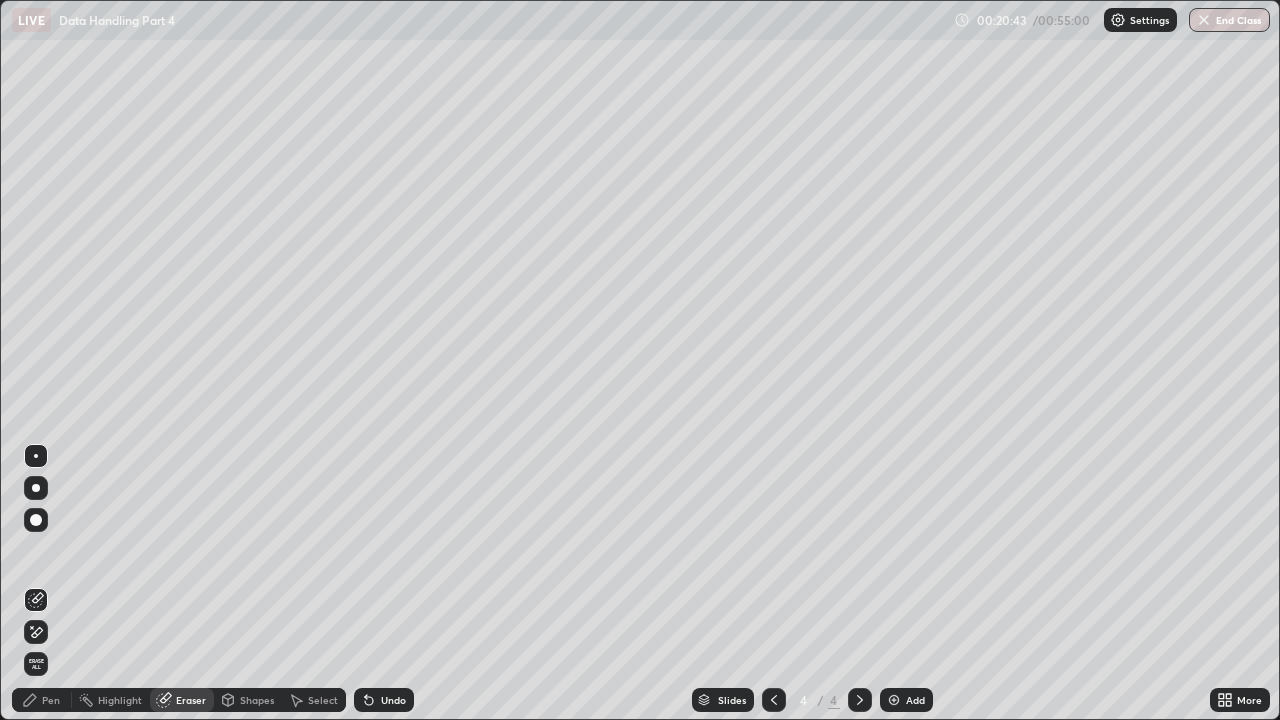 click on "Pen" at bounding box center (42, 700) 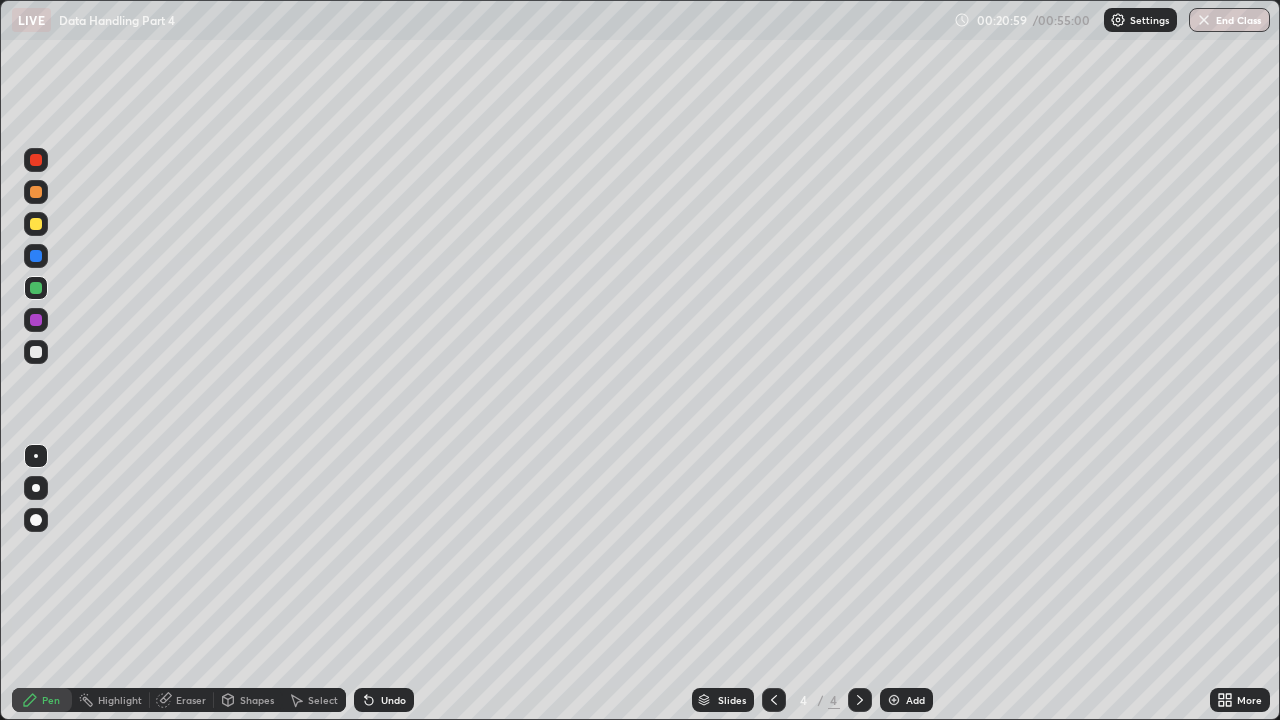 click on "Highlight" at bounding box center (120, 700) 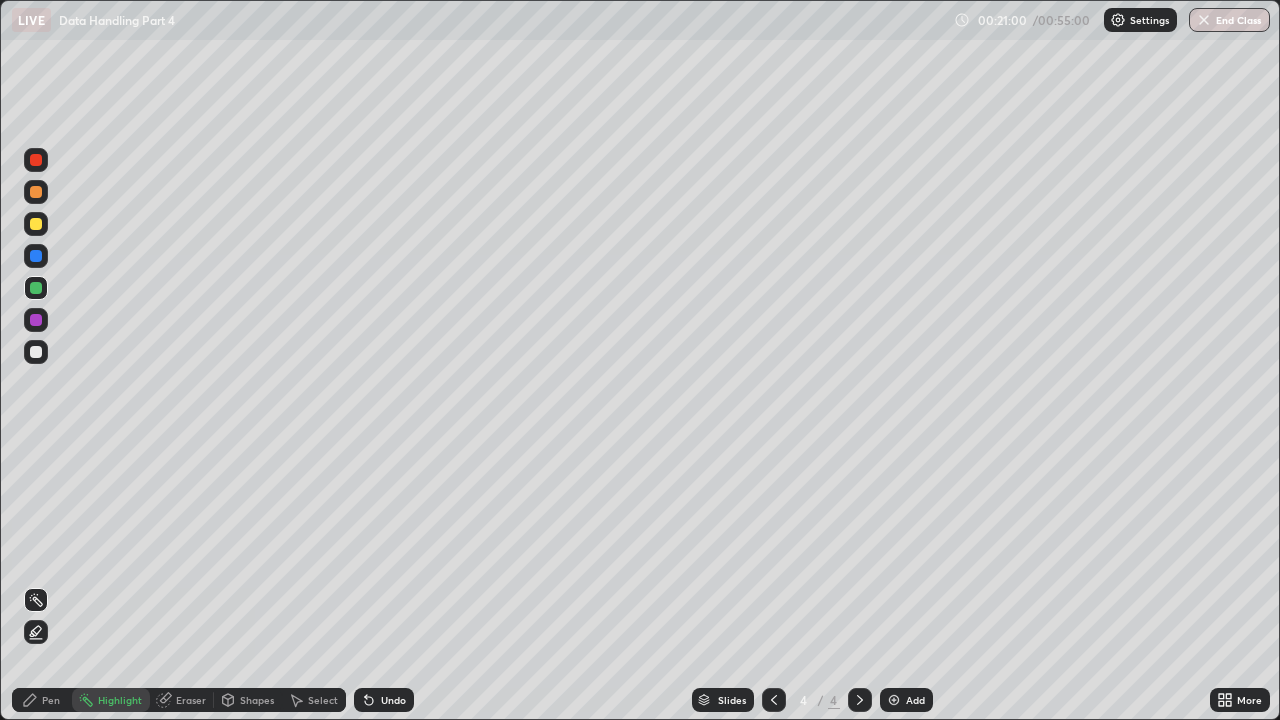 click on "Eraser" at bounding box center (191, 700) 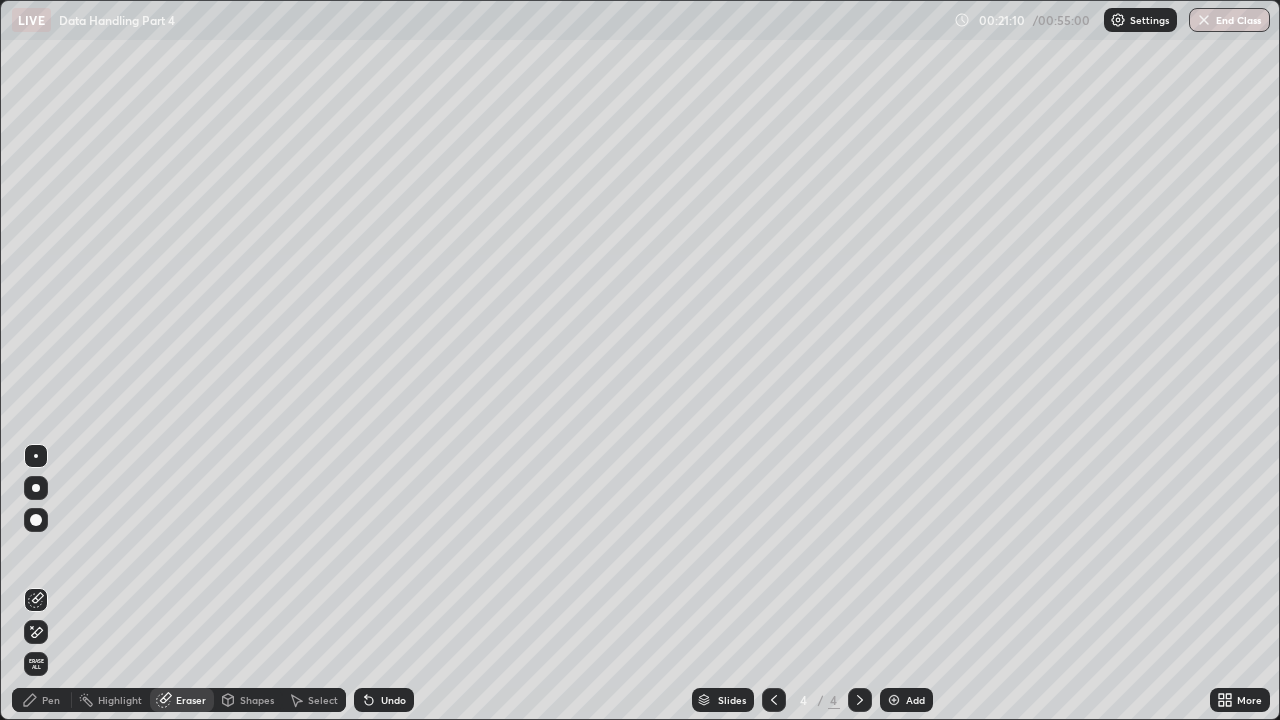 click on "Pen" at bounding box center [42, 700] 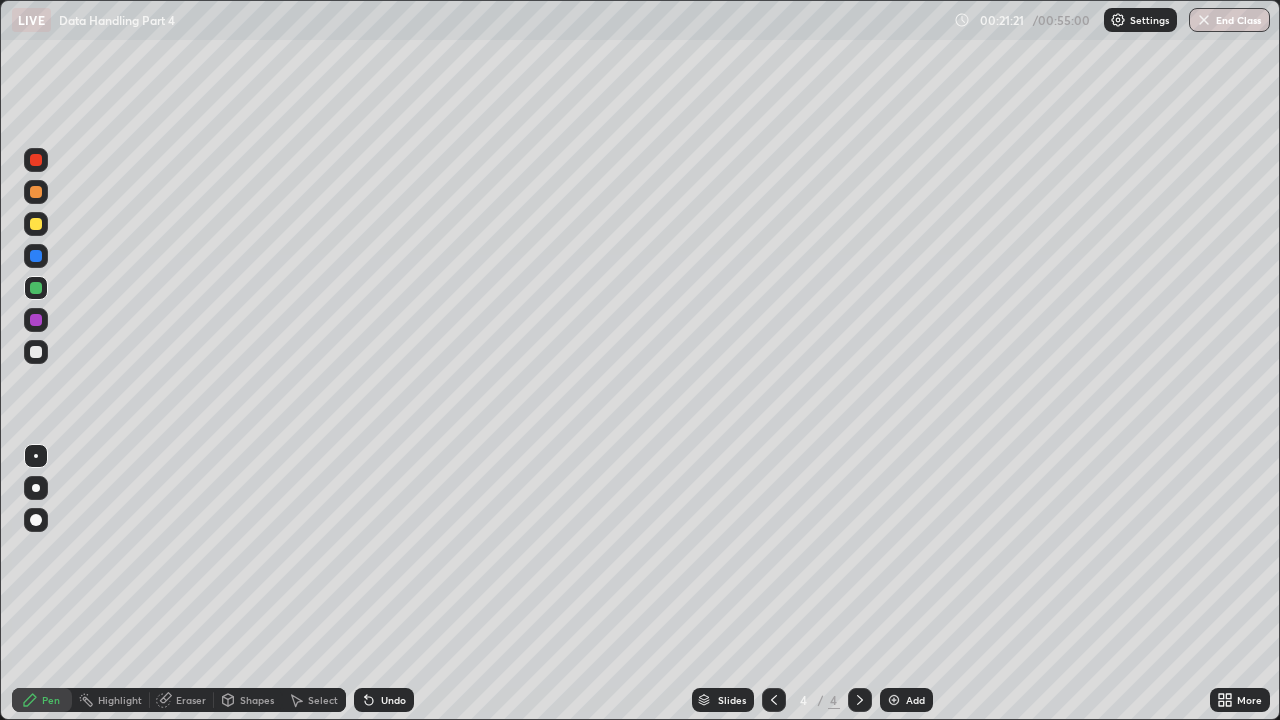 click on "Pen" at bounding box center [51, 700] 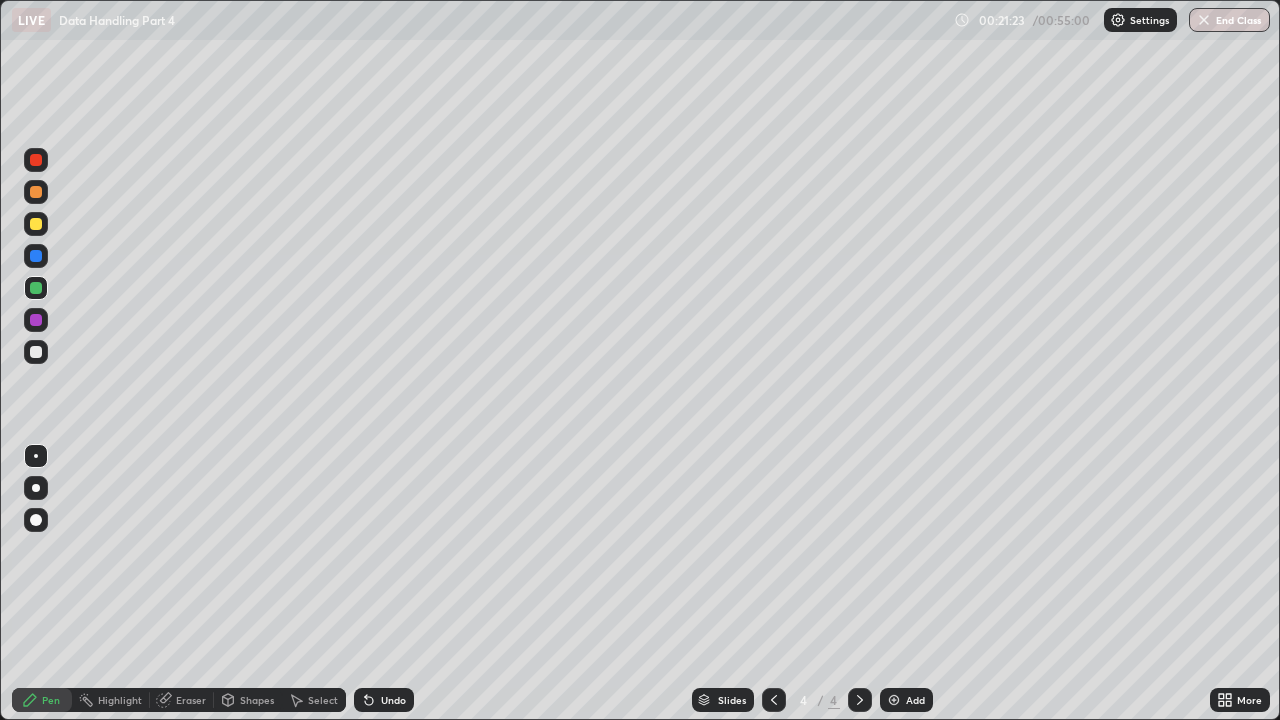 click on "Eraser" at bounding box center [191, 700] 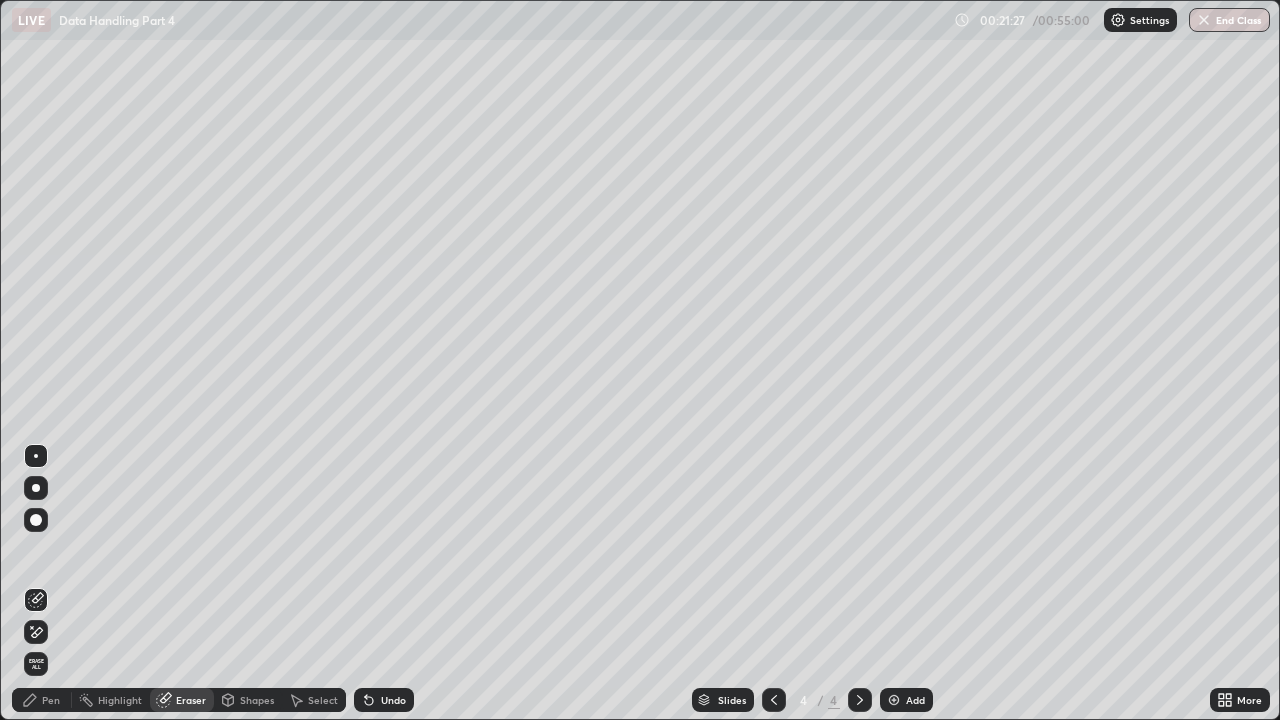 click on "Pen" at bounding box center (51, 700) 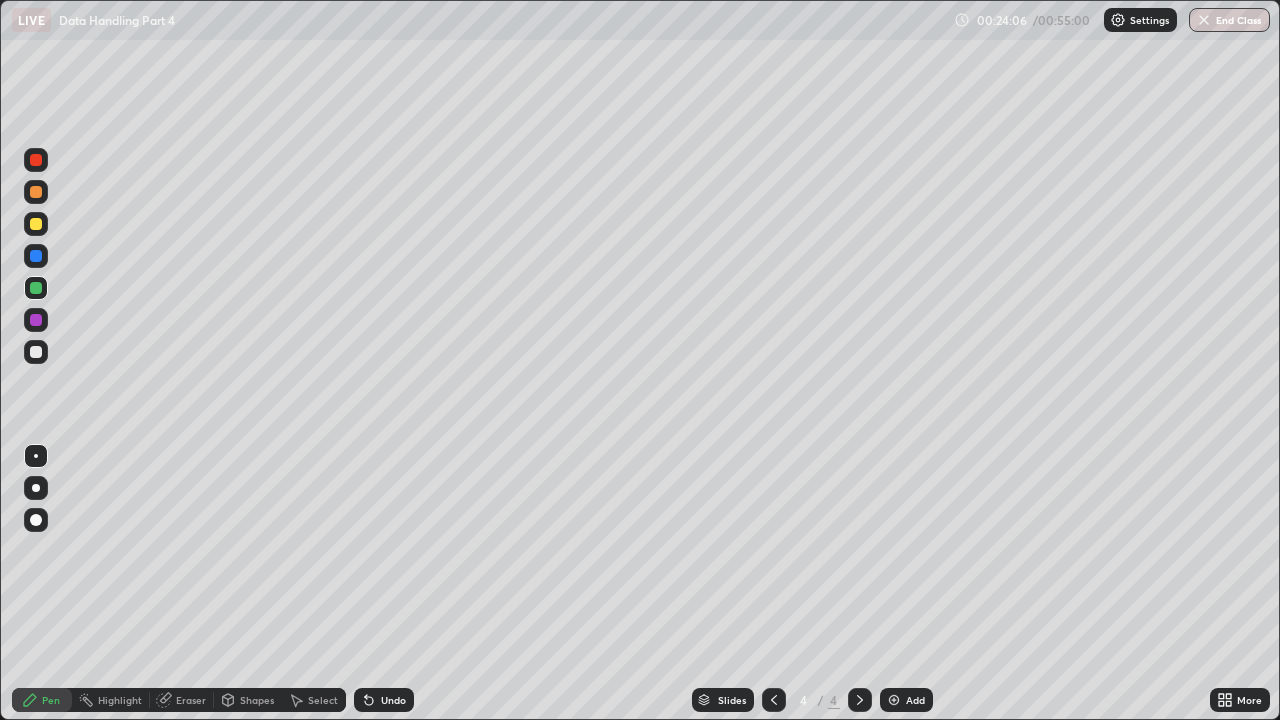 click on "Eraser" at bounding box center (191, 700) 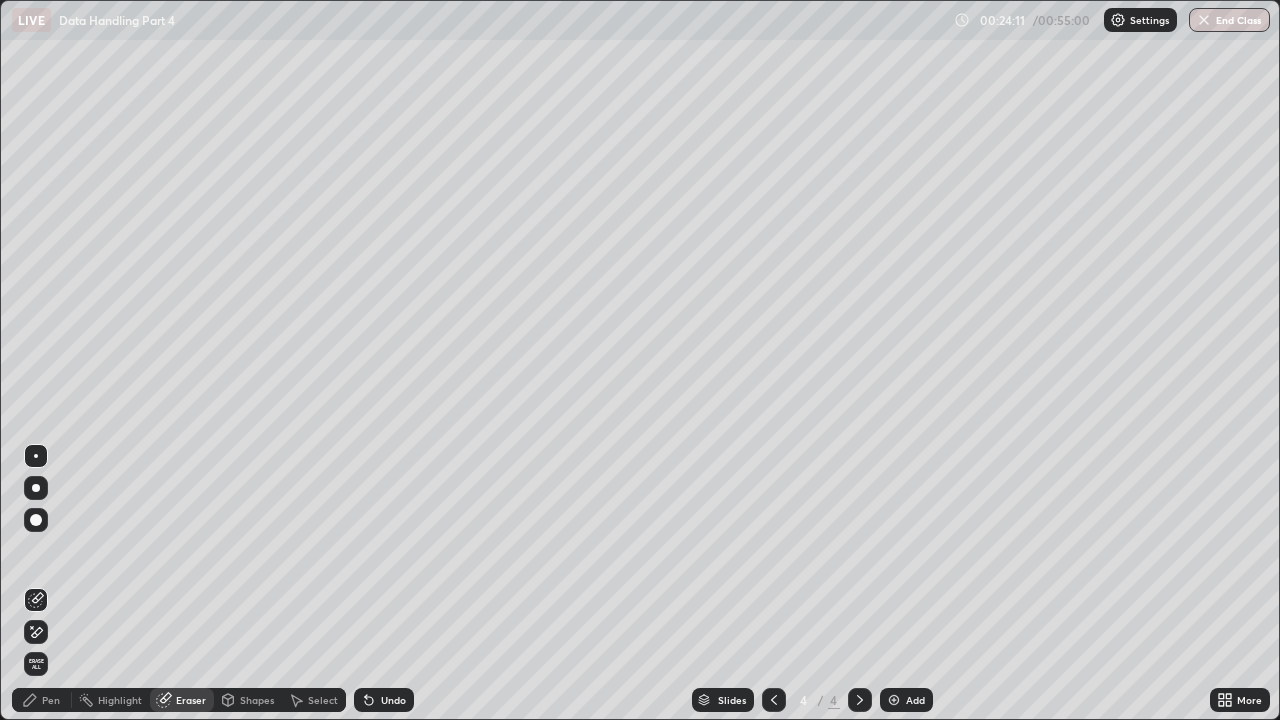 click 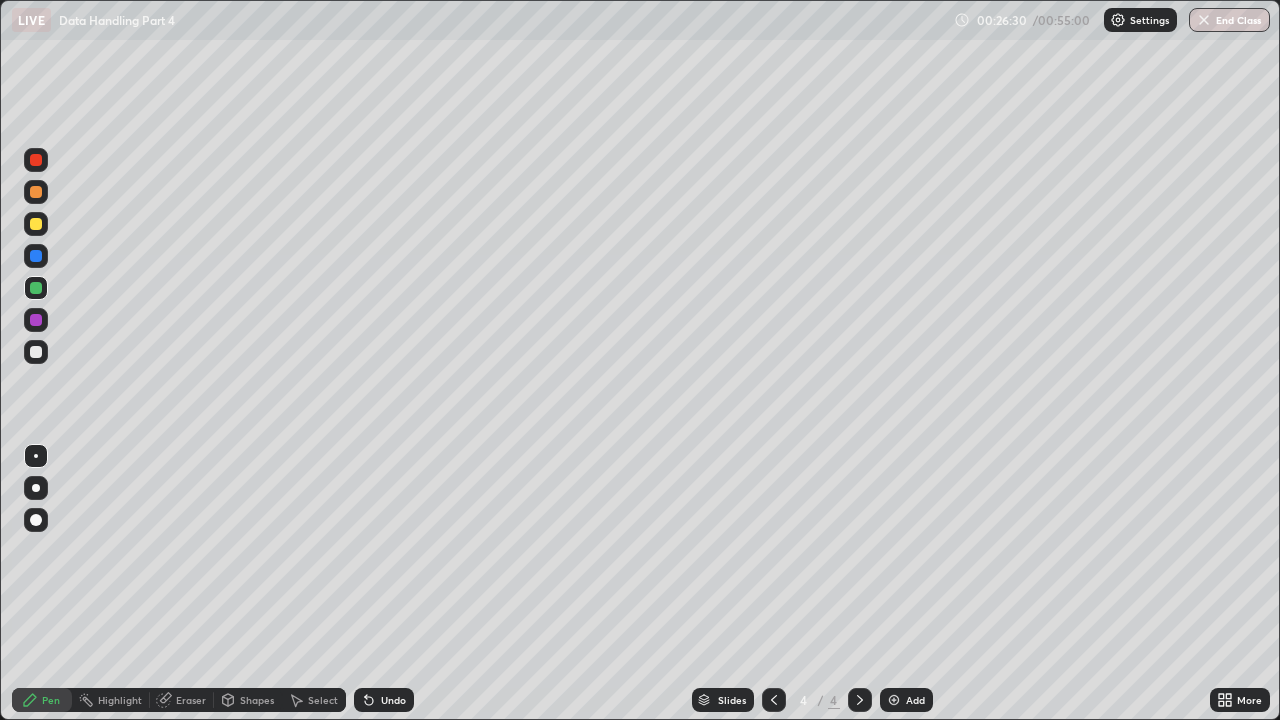 click at bounding box center (36, 160) 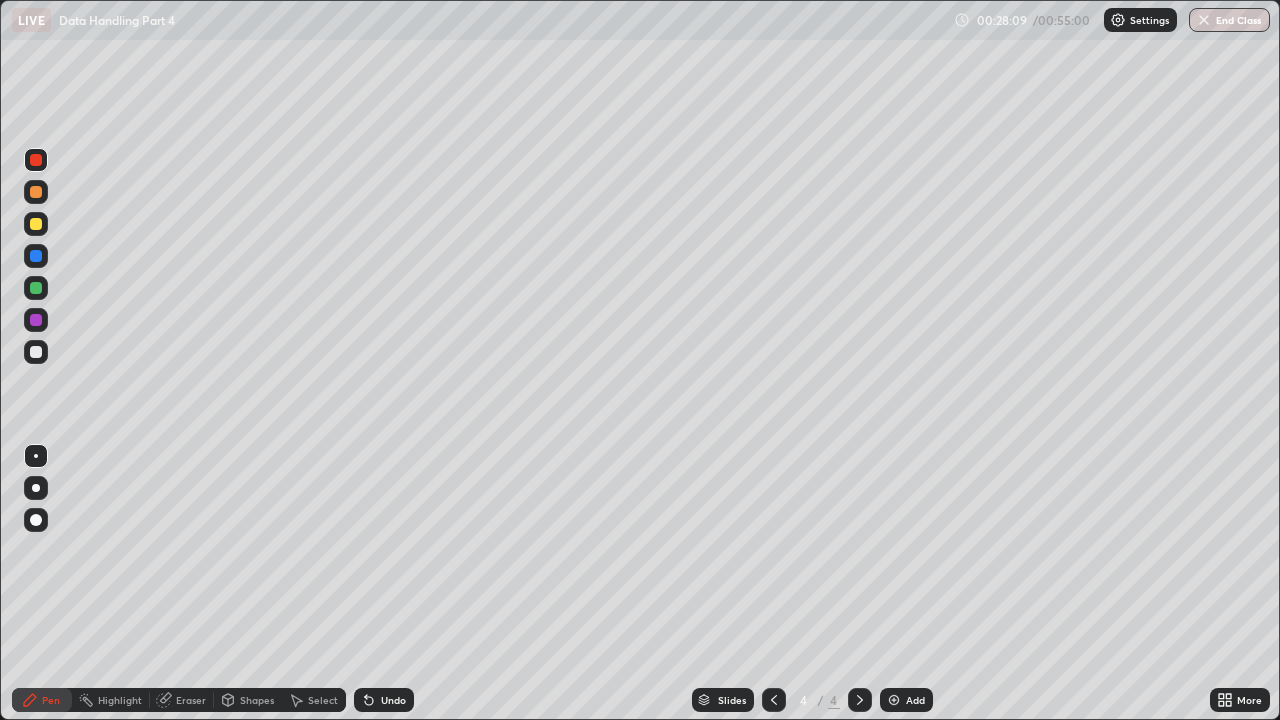 click at bounding box center [36, 160] 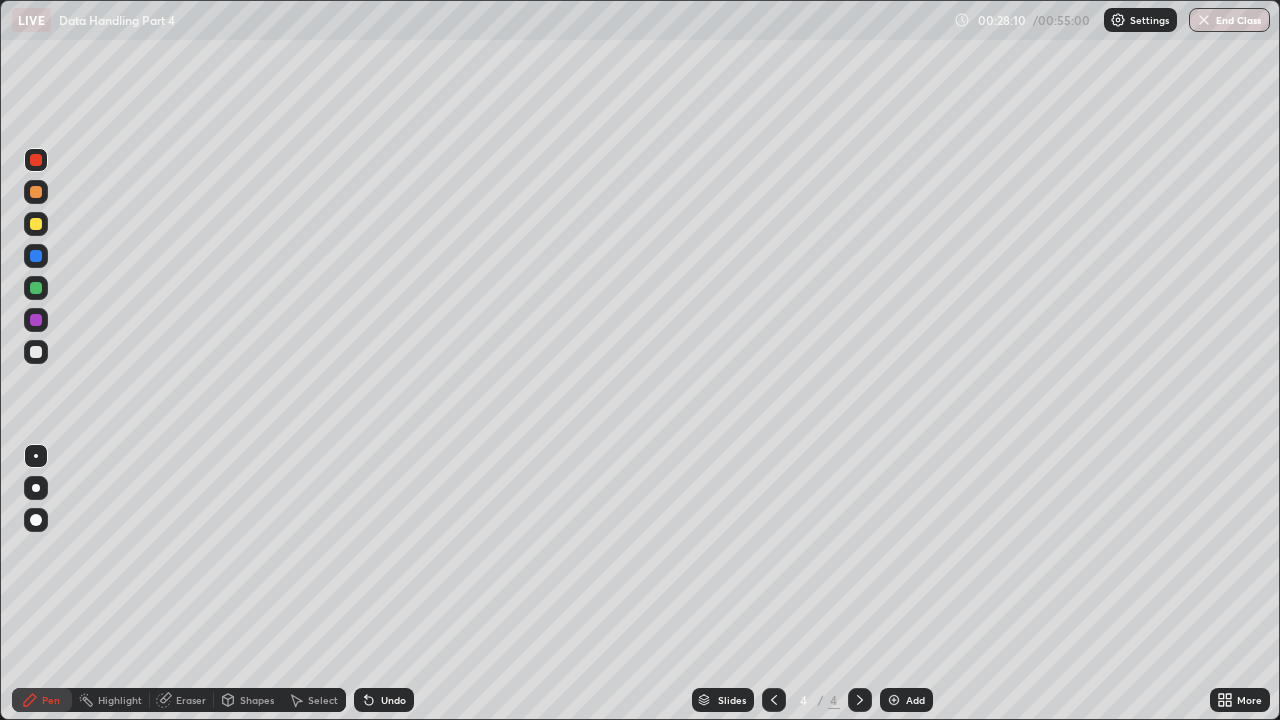click at bounding box center [36, 160] 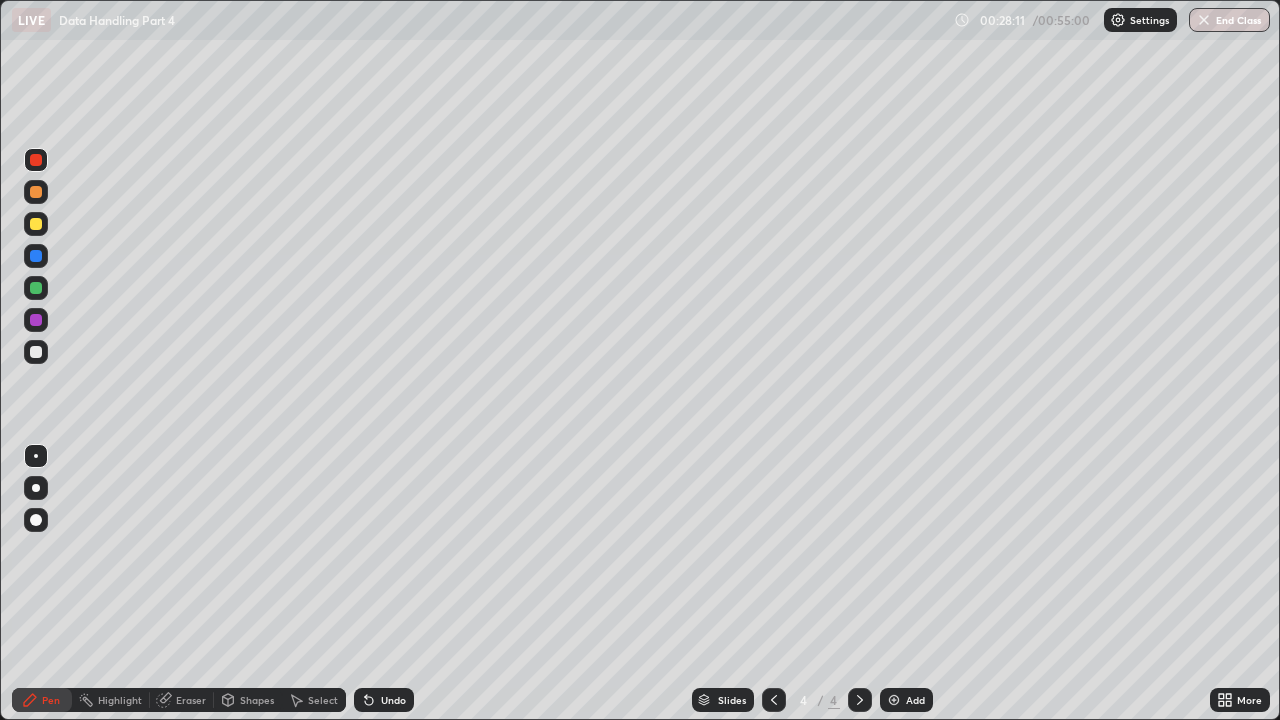 click at bounding box center [36, 224] 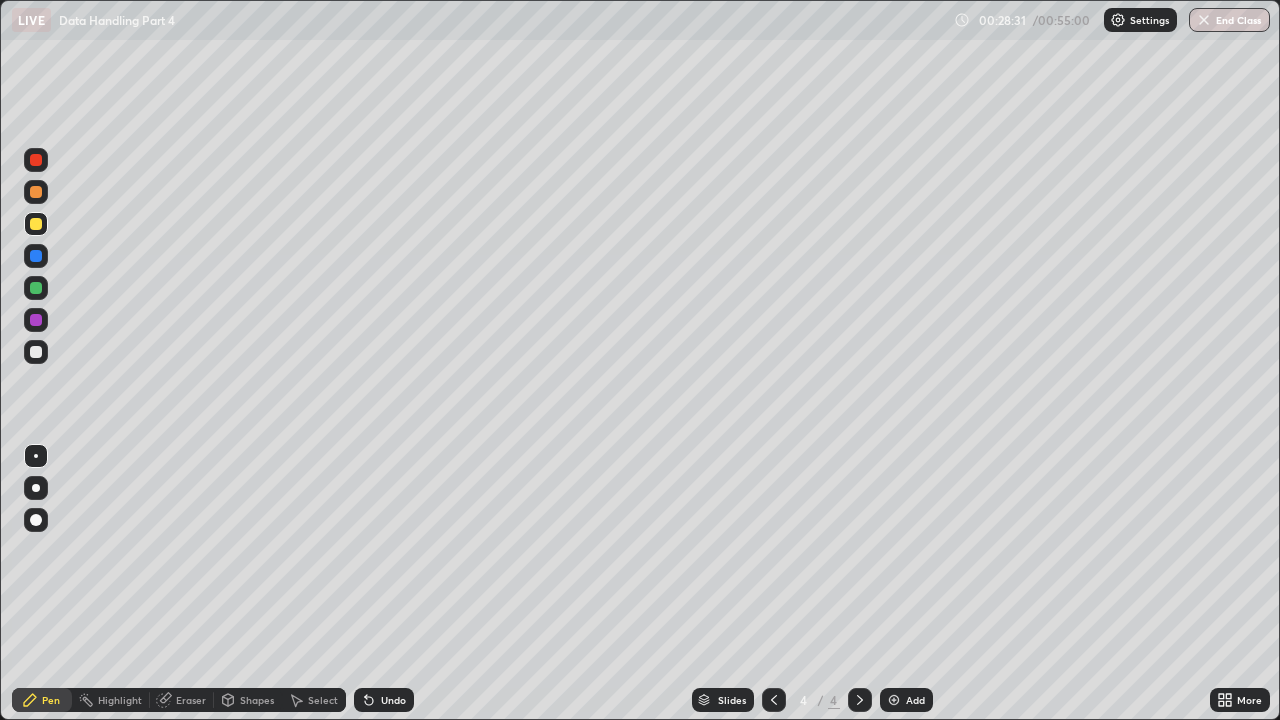 click on "Eraser" at bounding box center (191, 700) 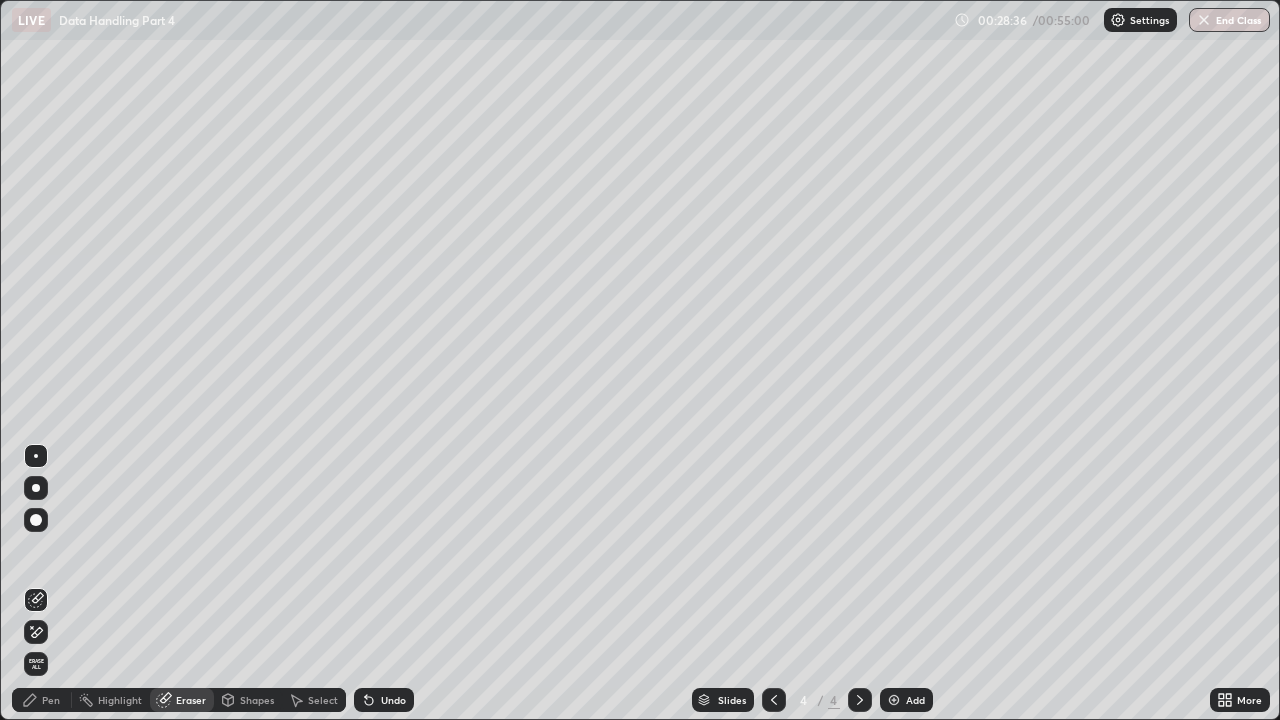 click at bounding box center (36, 488) 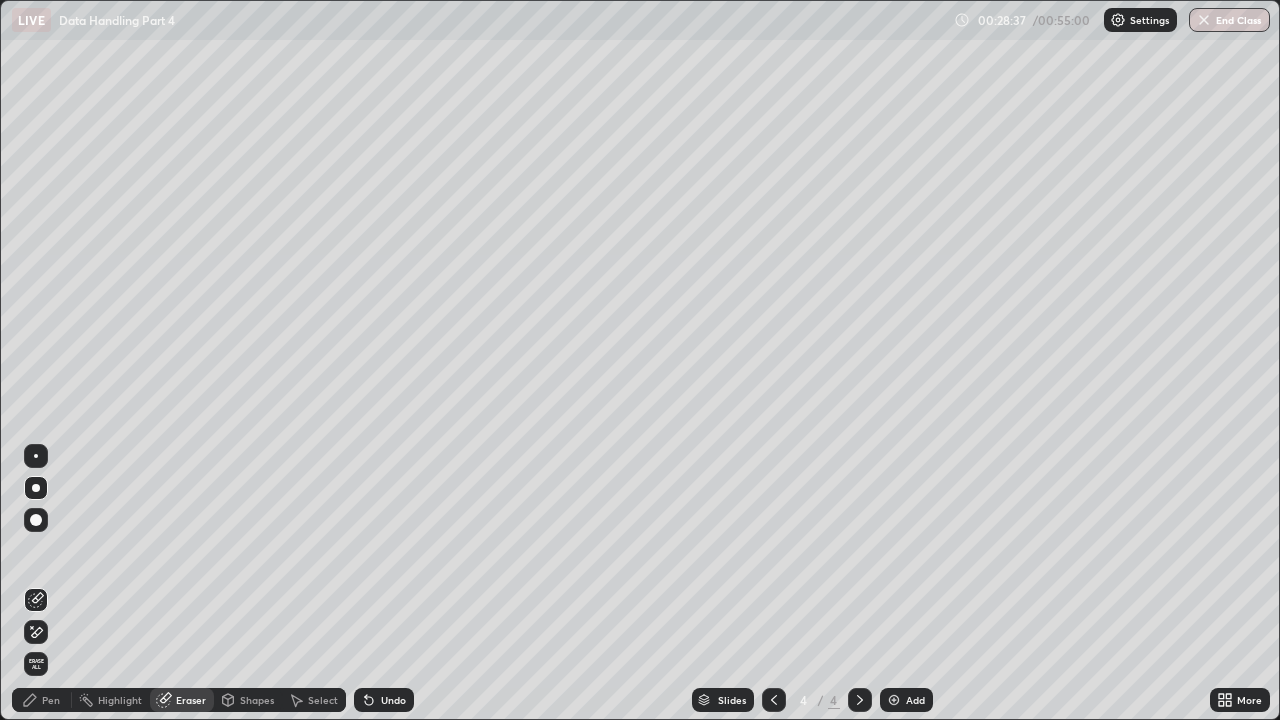 click 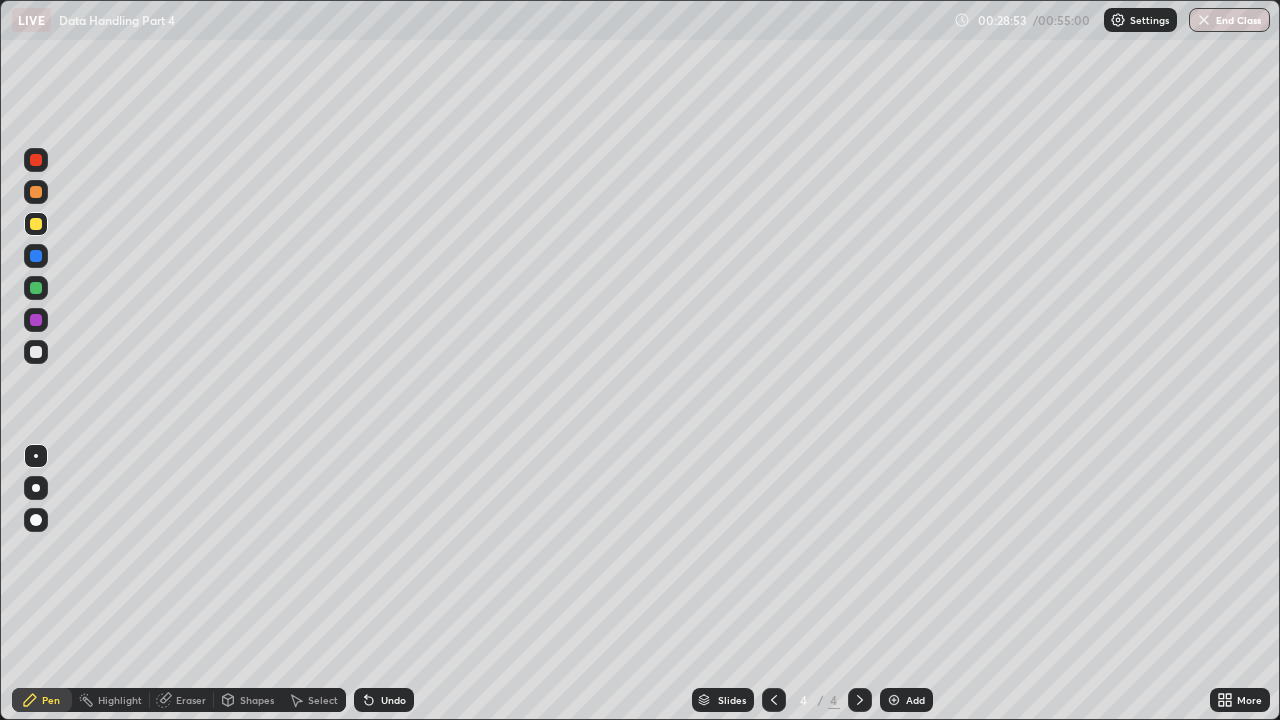 click on "Eraser" at bounding box center (191, 700) 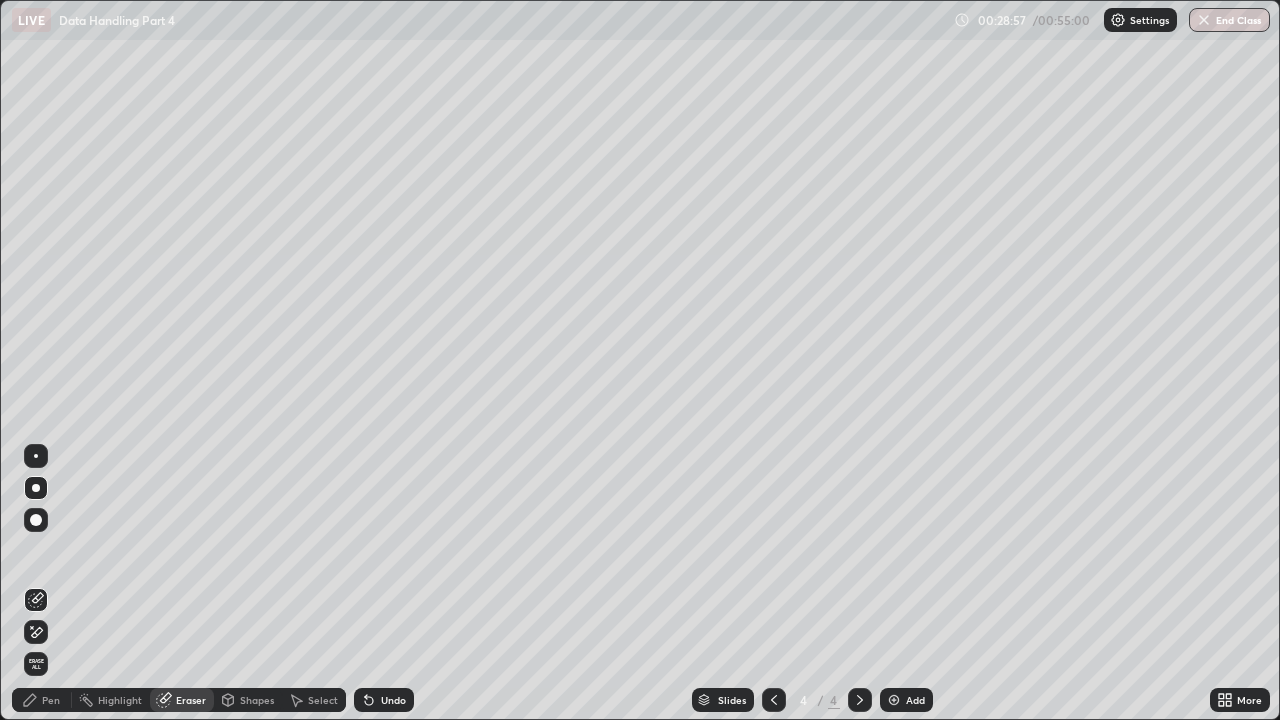 click on "Pen" at bounding box center (51, 700) 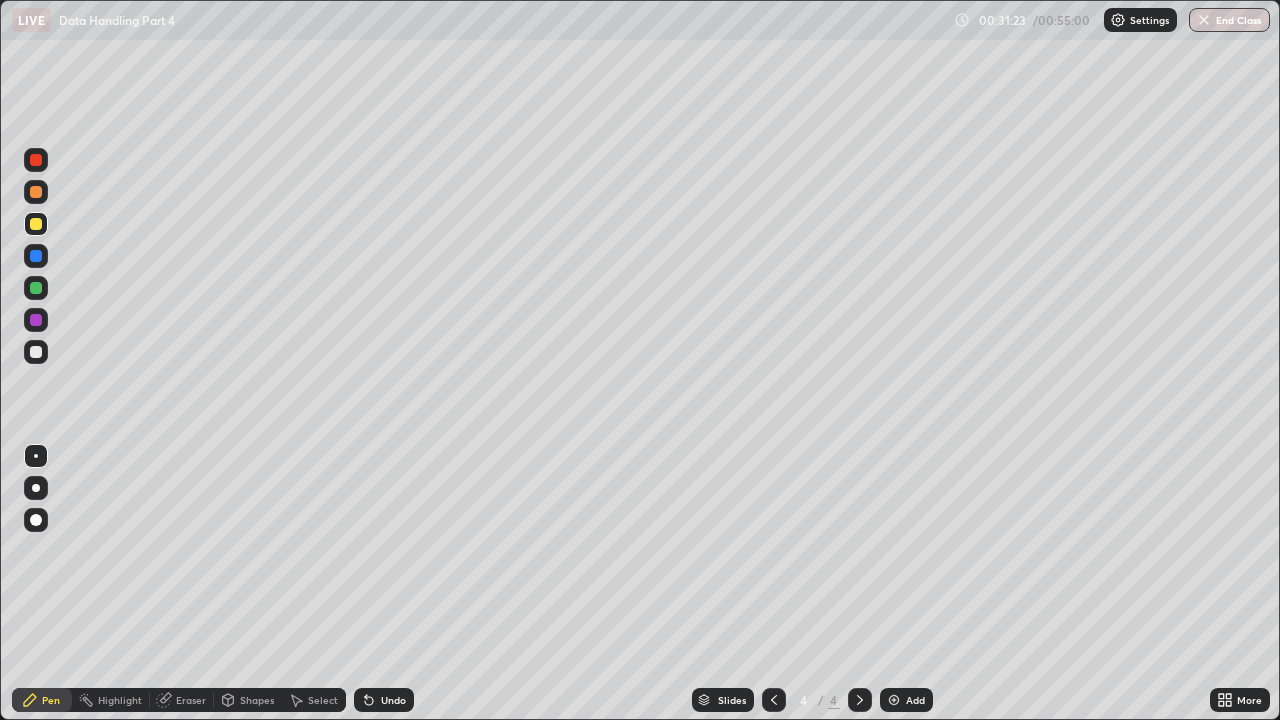 click at bounding box center [36, 320] 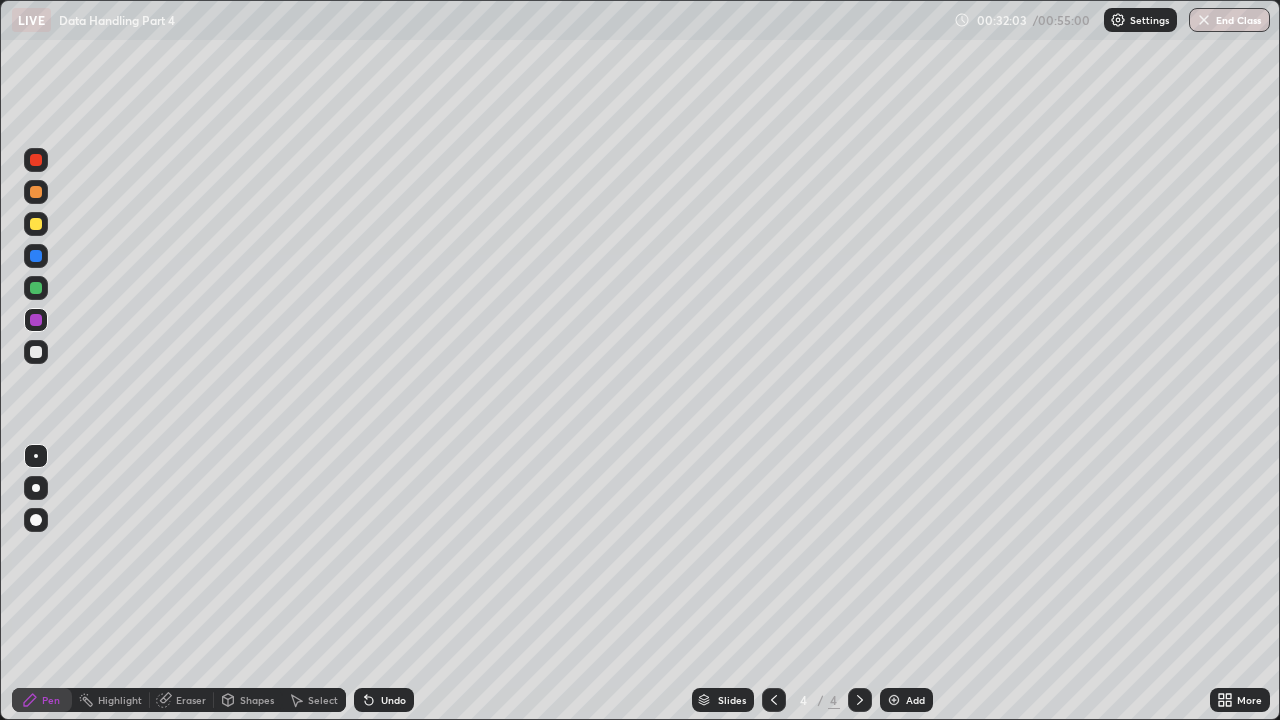 click at bounding box center [36, 256] 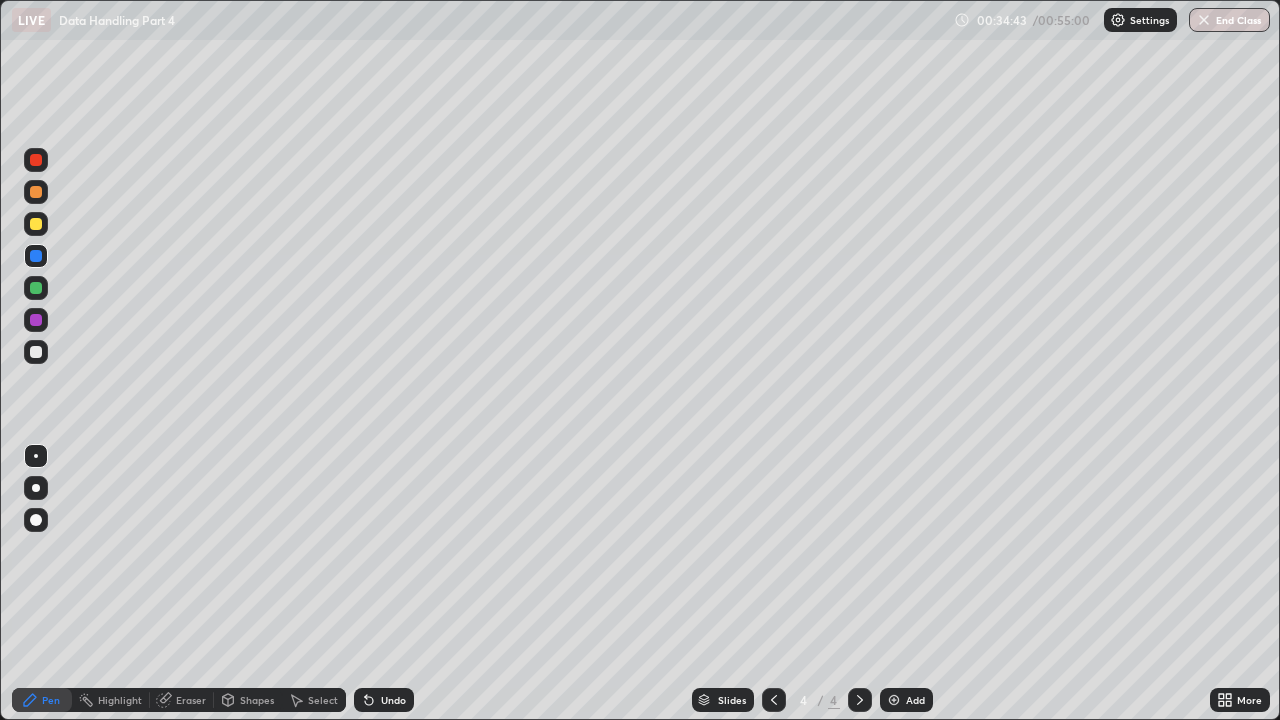click at bounding box center (36, 256) 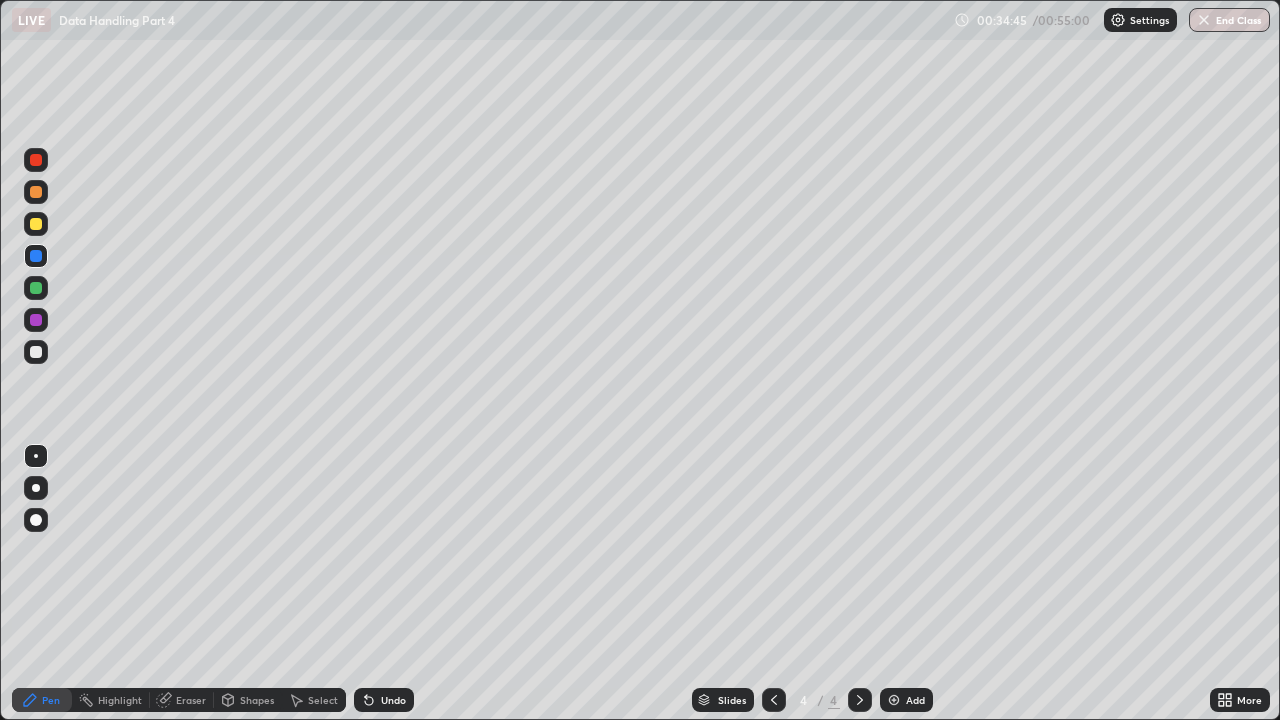 click at bounding box center [36, 256] 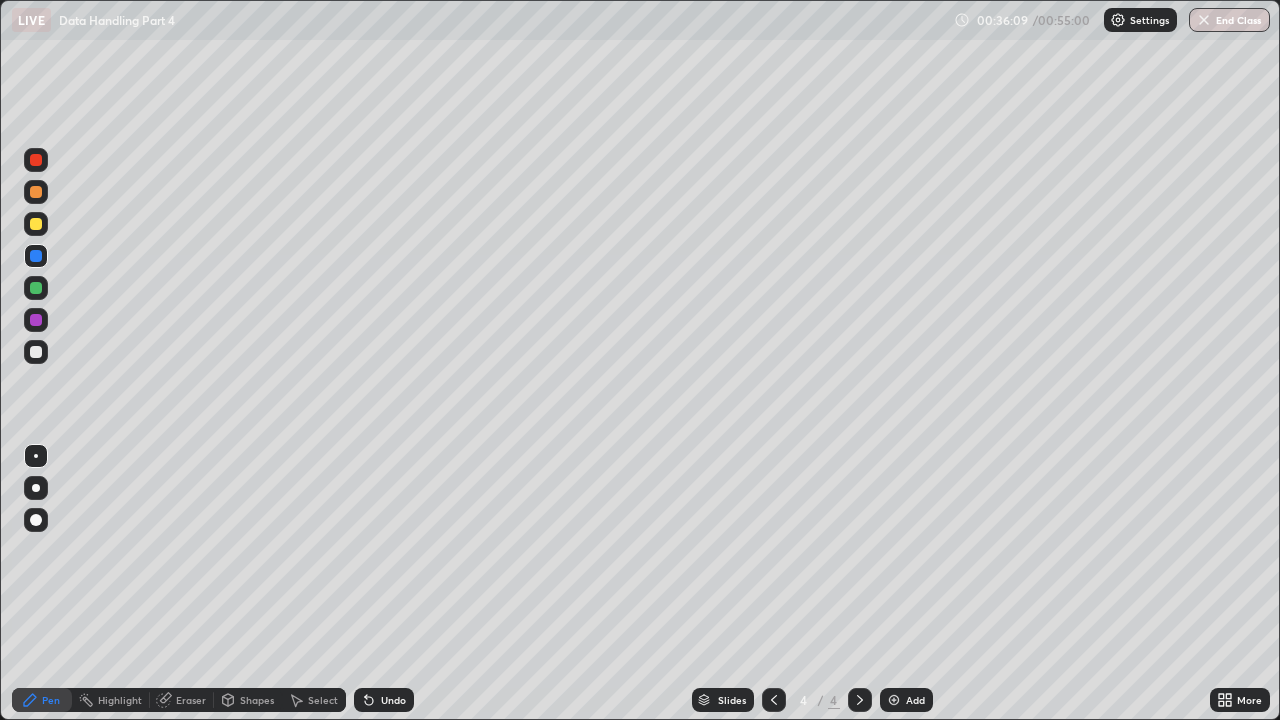 click at bounding box center [36, 224] 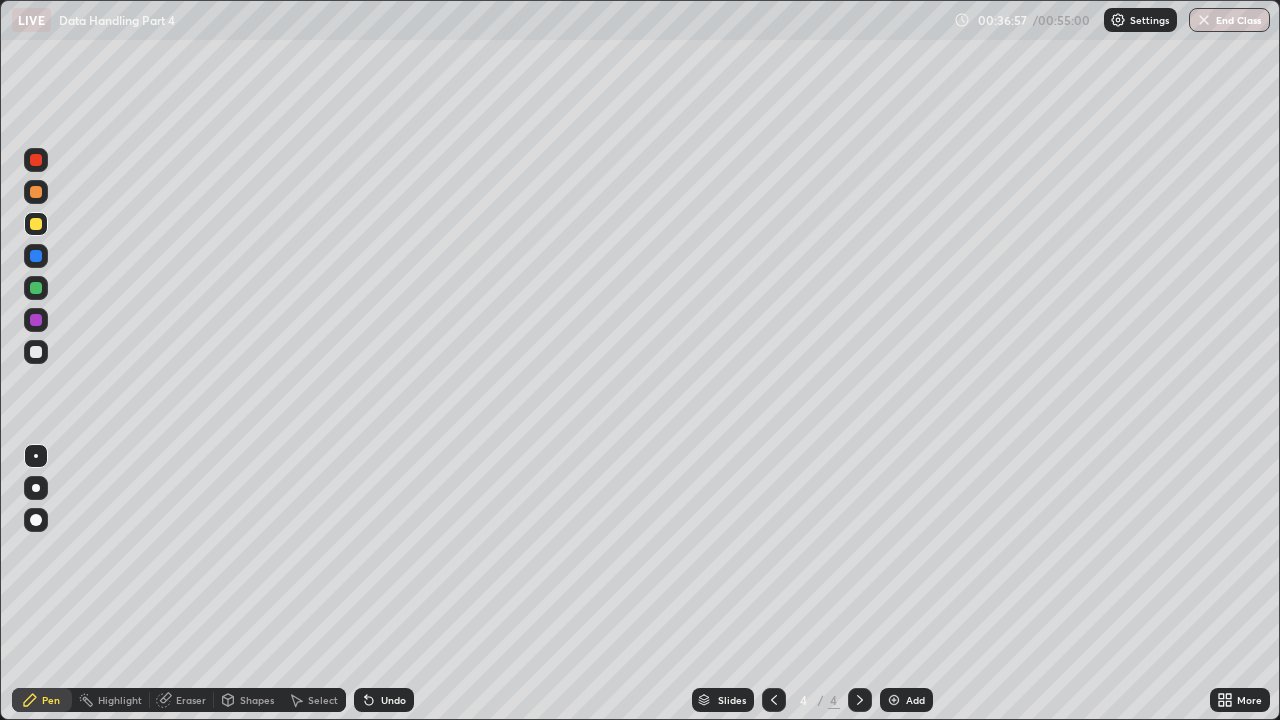 click on "Slides 4 / 4 Add" at bounding box center (812, 700) 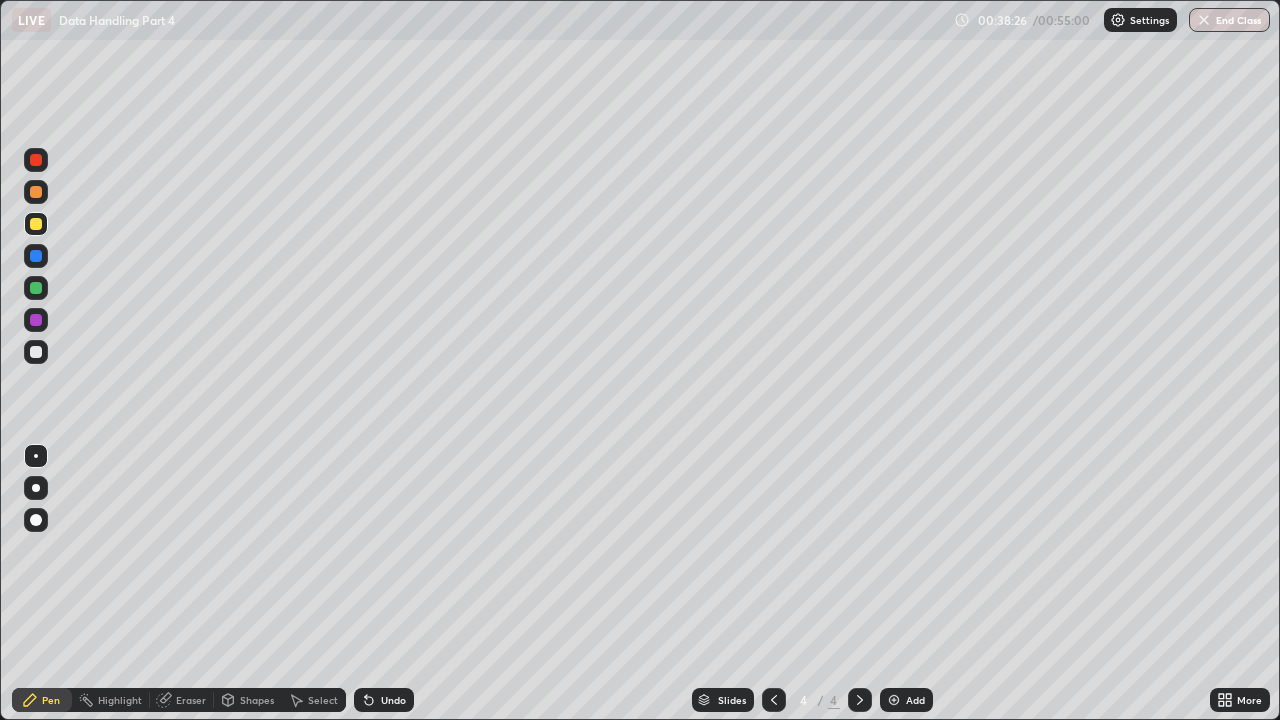 click 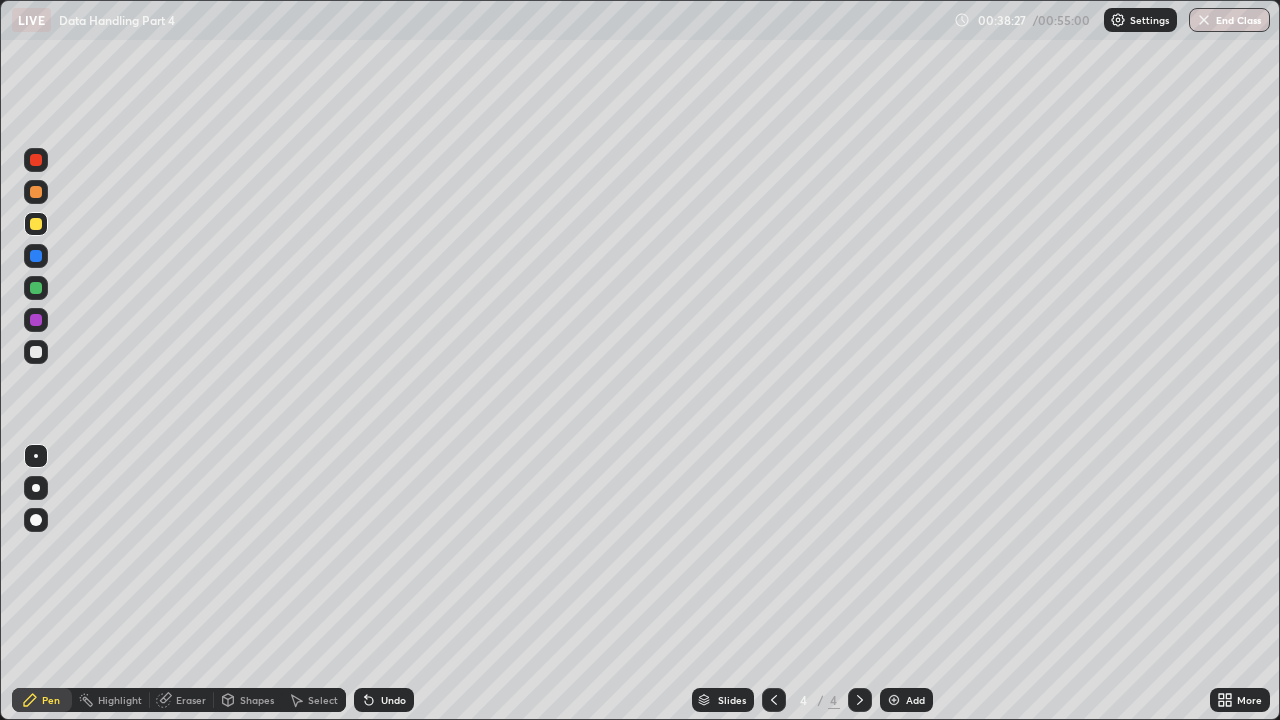 click at bounding box center (894, 700) 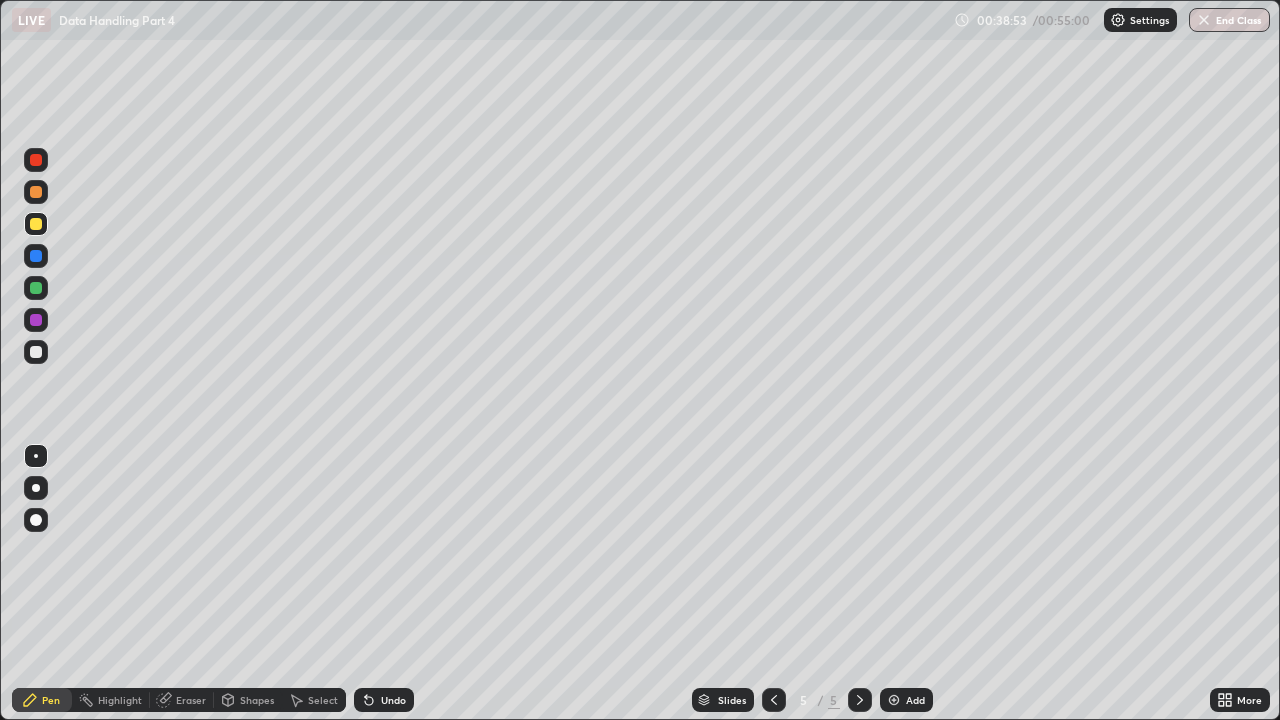 click on "Eraser" at bounding box center (191, 700) 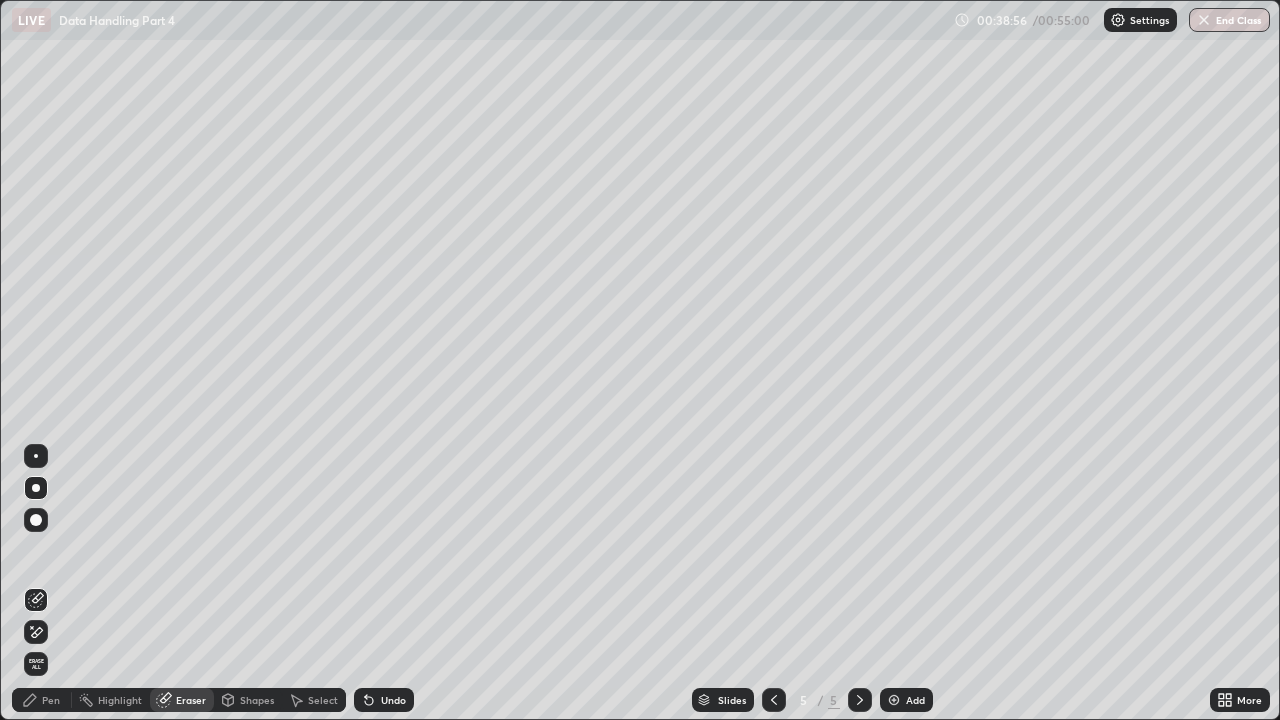 click on "Eraser" at bounding box center [191, 700] 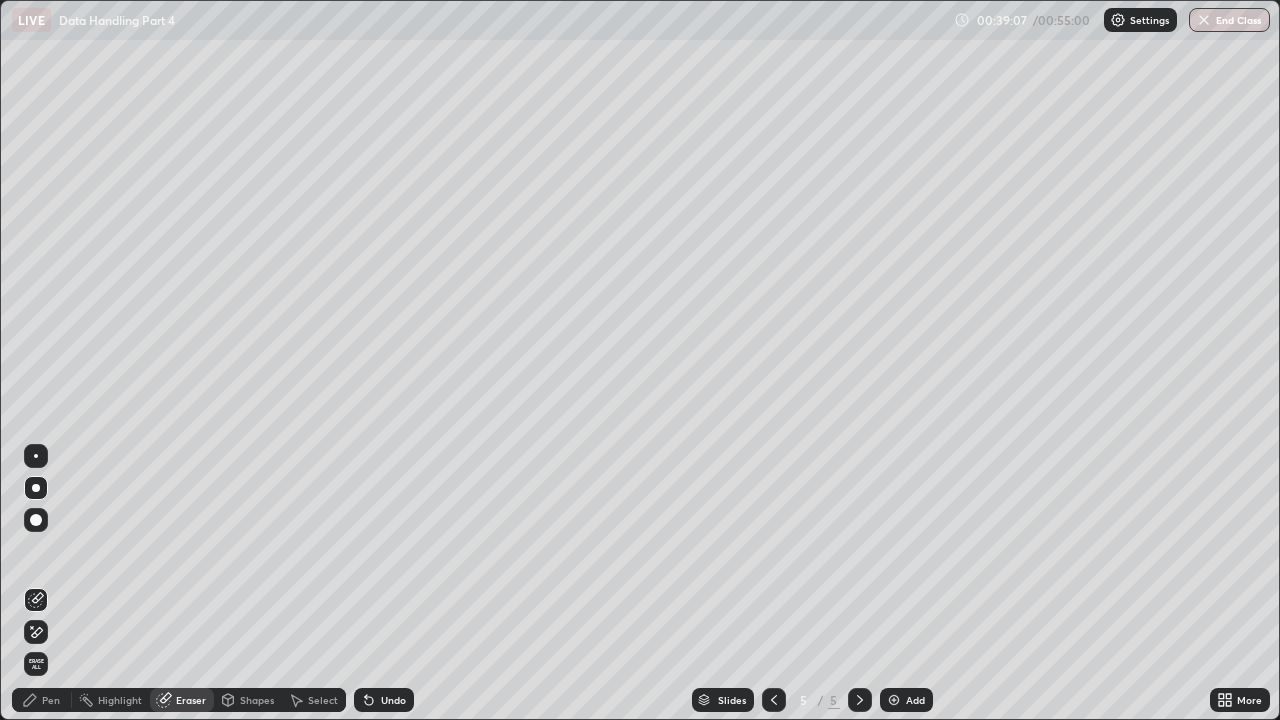 click on "Pen" at bounding box center (51, 700) 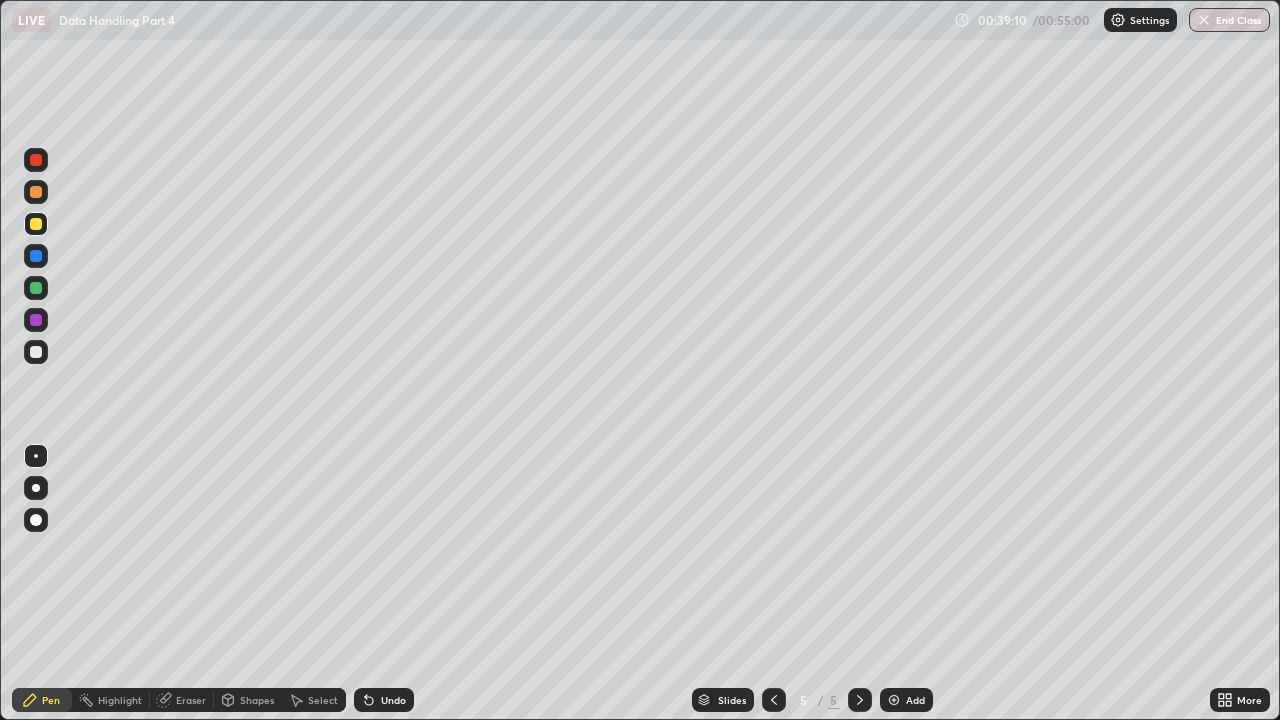 click on "Shapes" at bounding box center [257, 700] 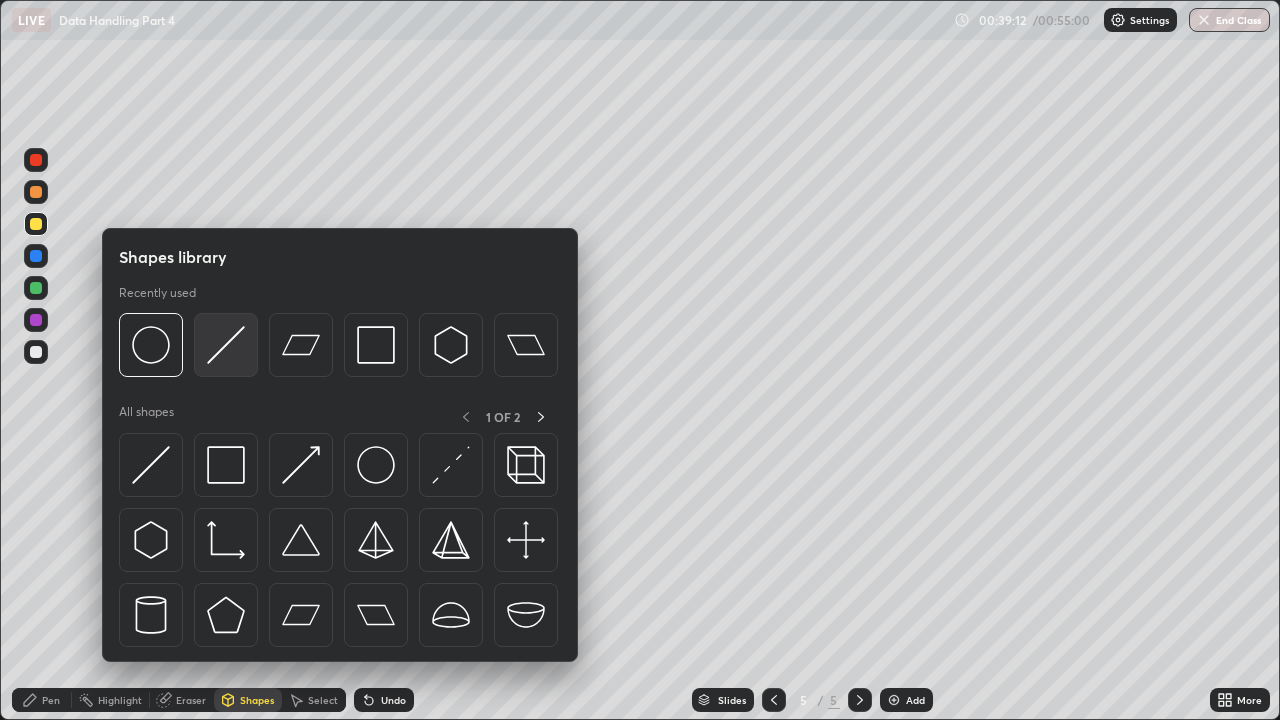 click at bounding box center (226, 345) 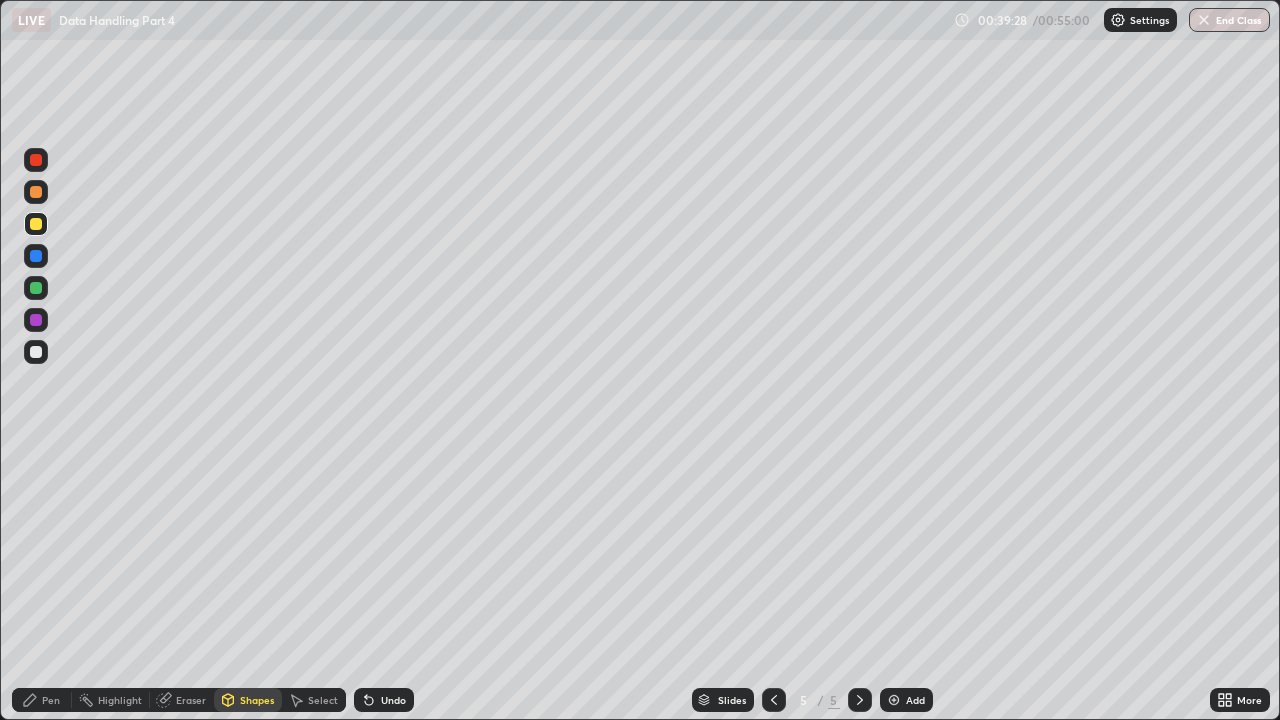 click 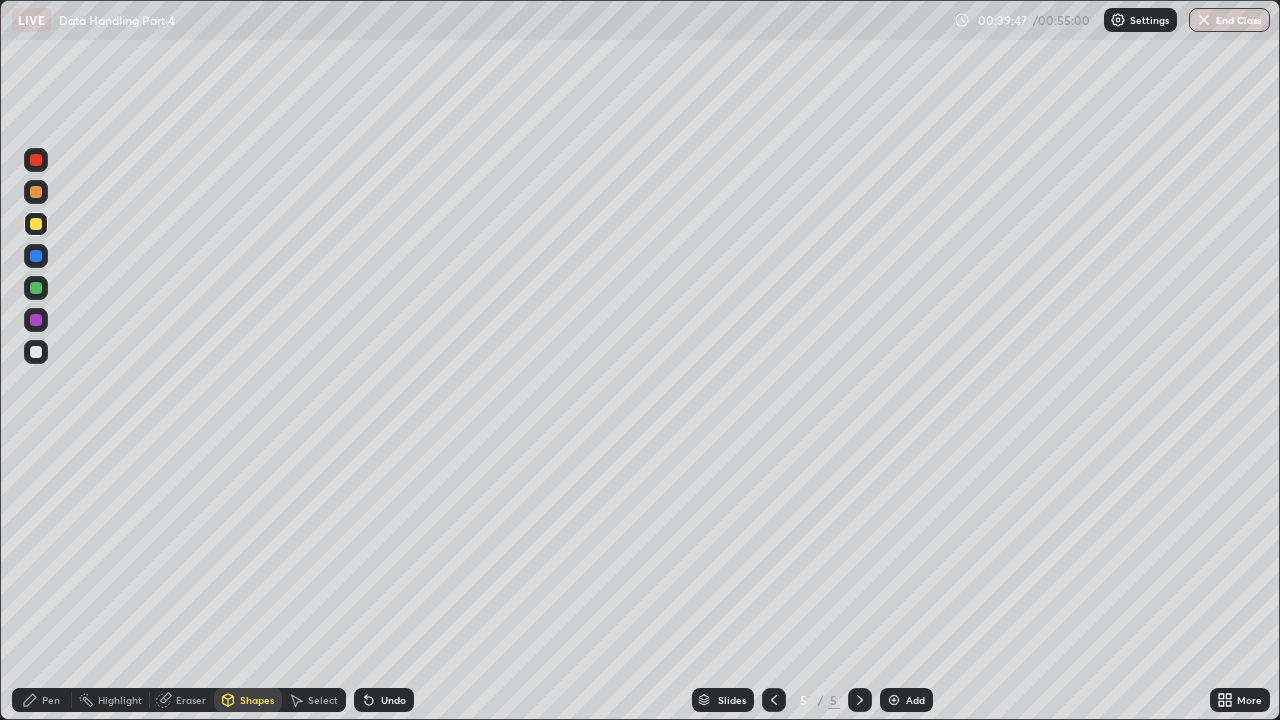 click on "Pen" at bounding box center [51, 700] 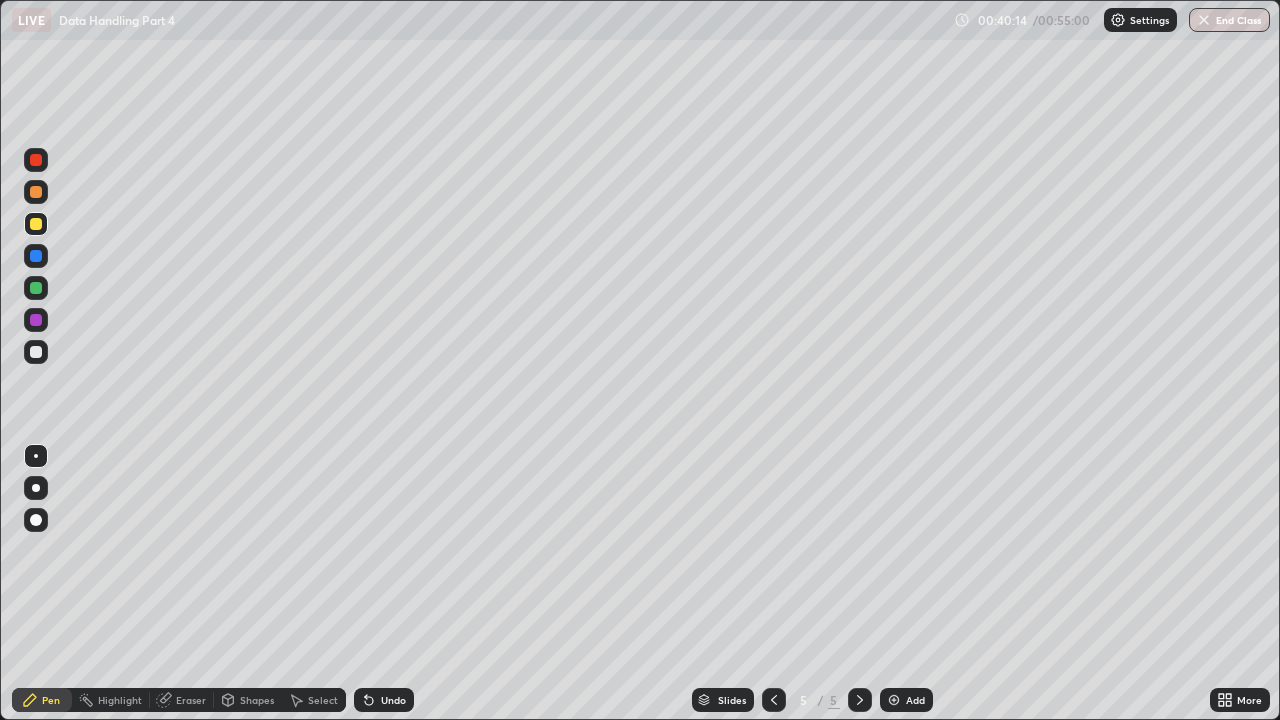 click 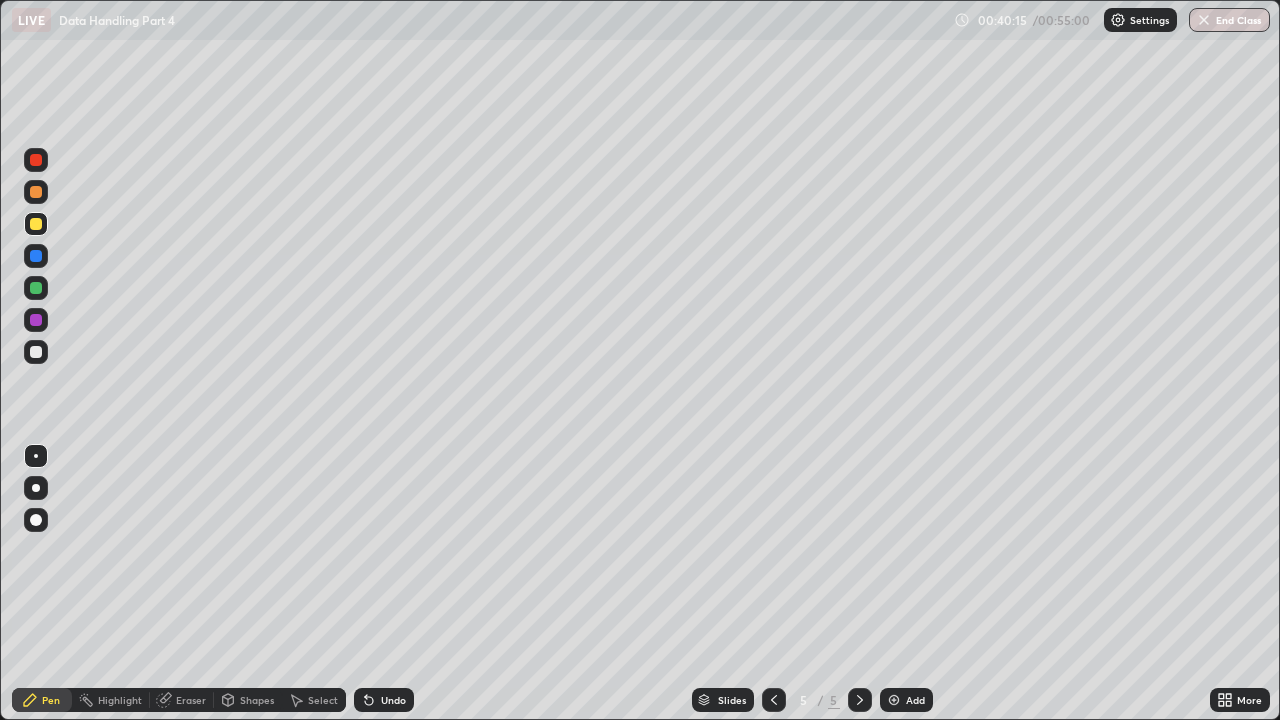 click 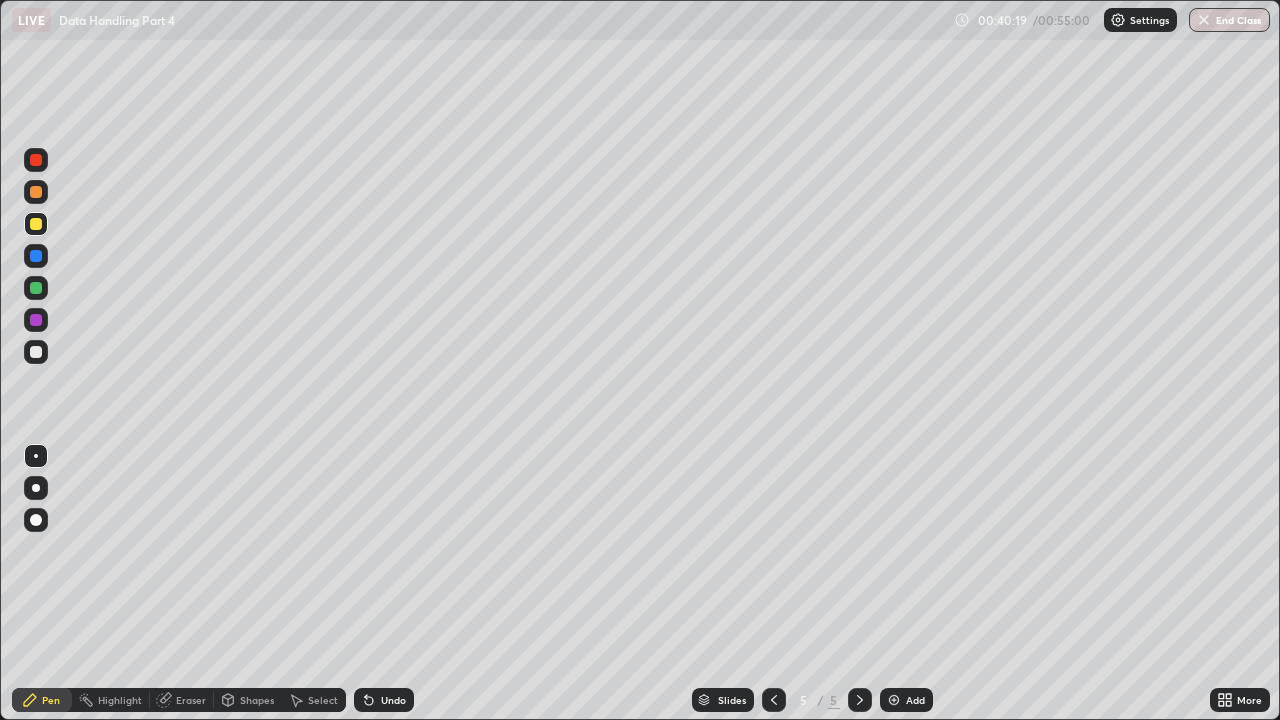 click 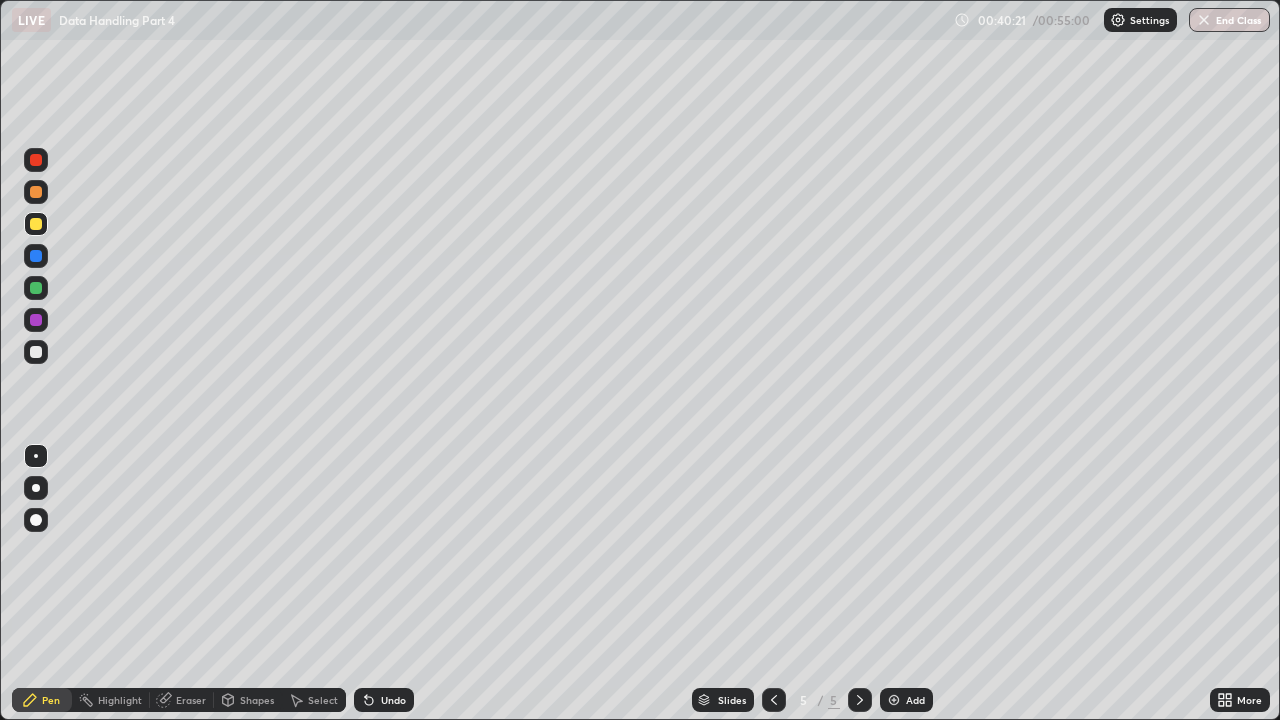 click 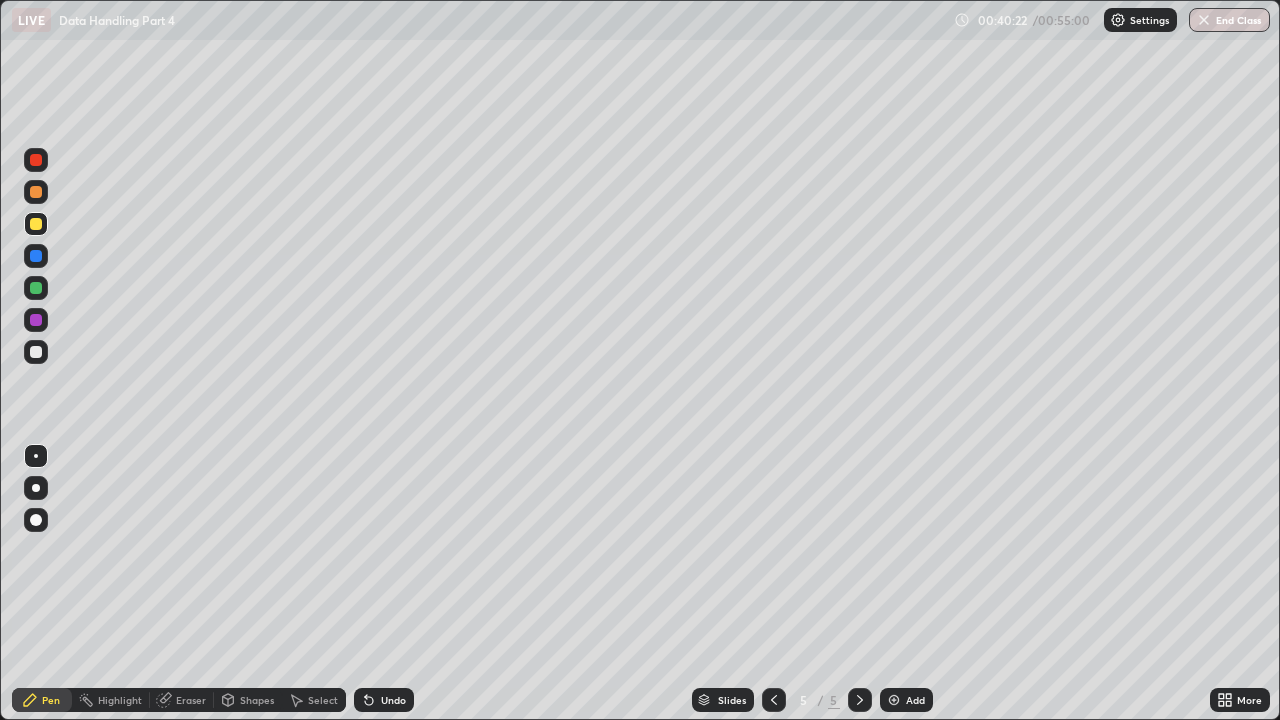 click 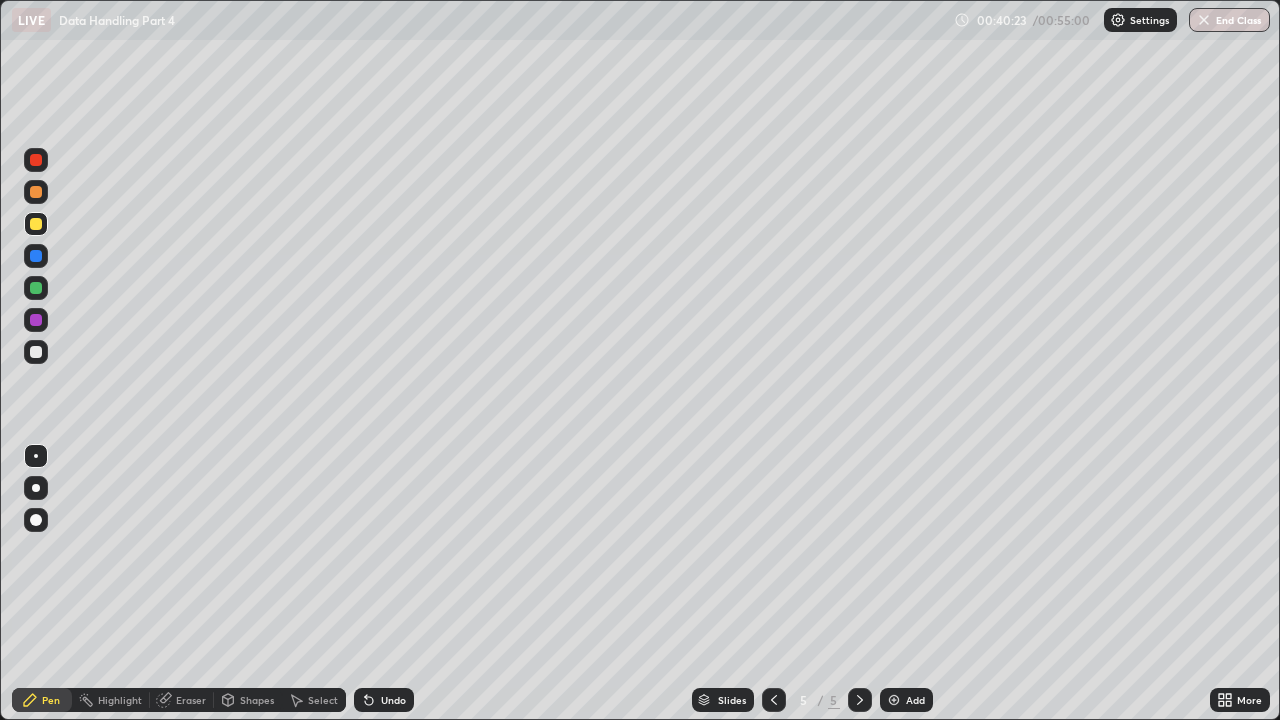 click 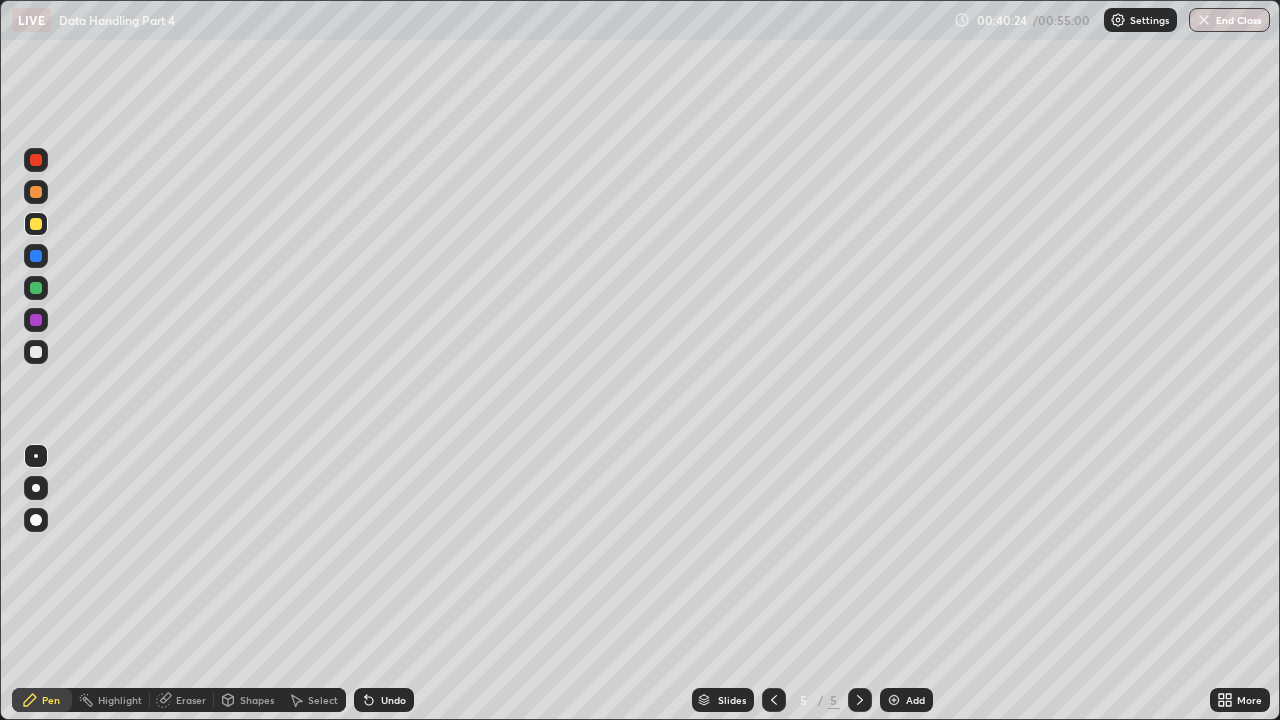 click 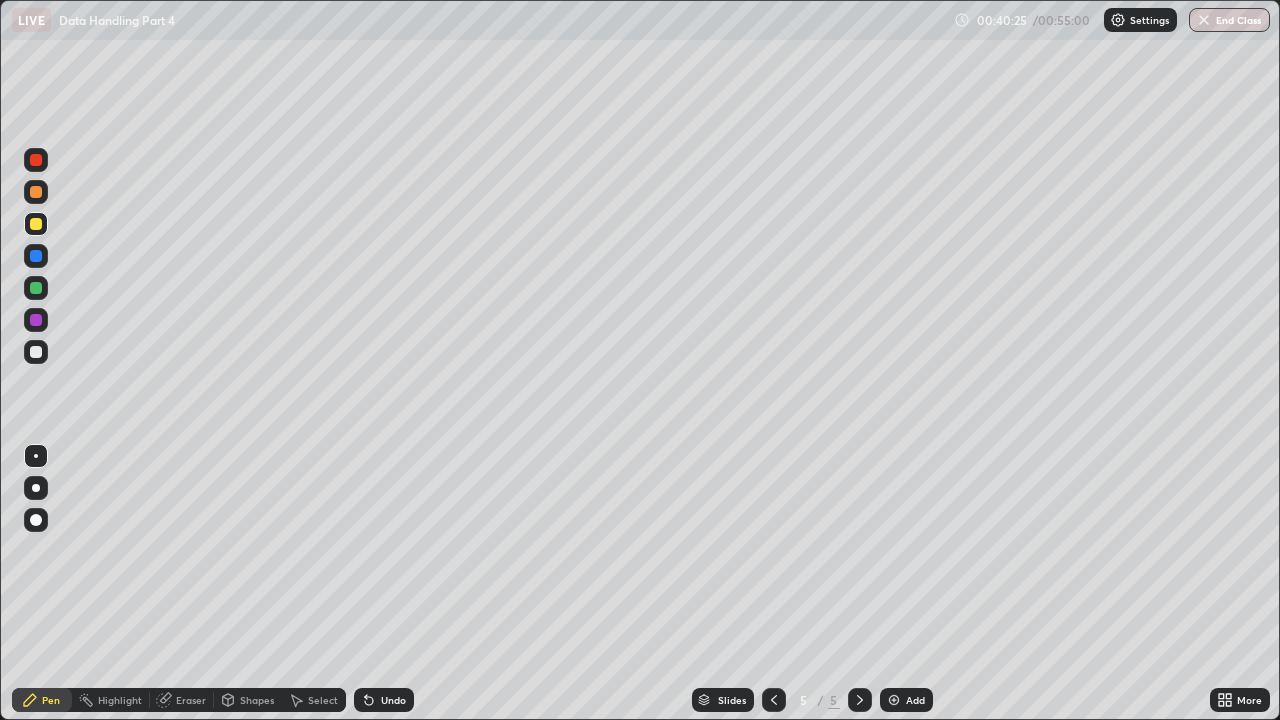 click 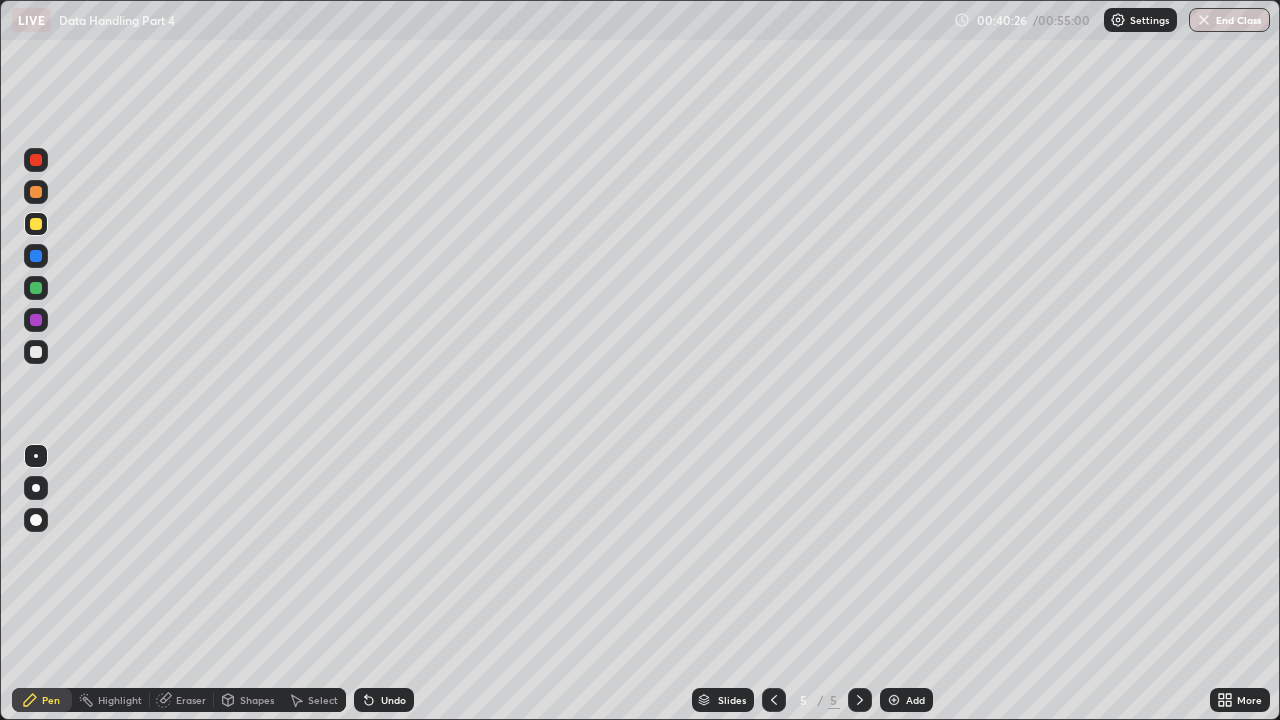 click 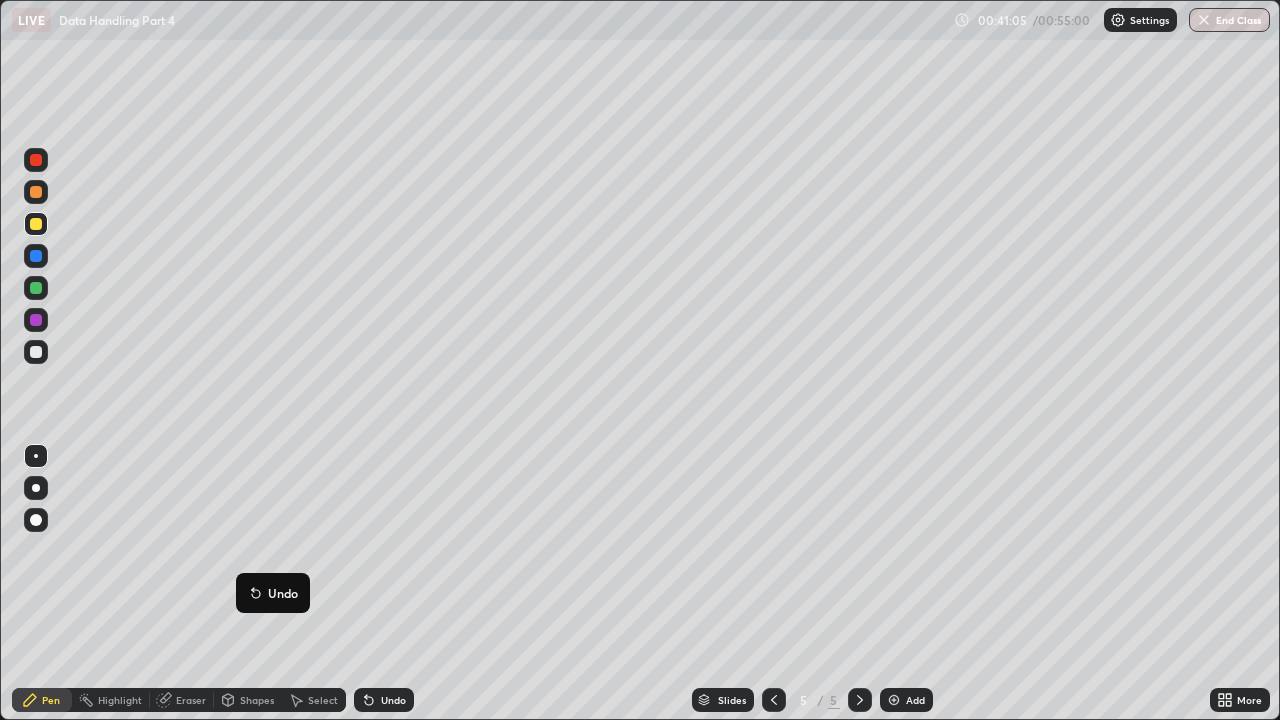 click 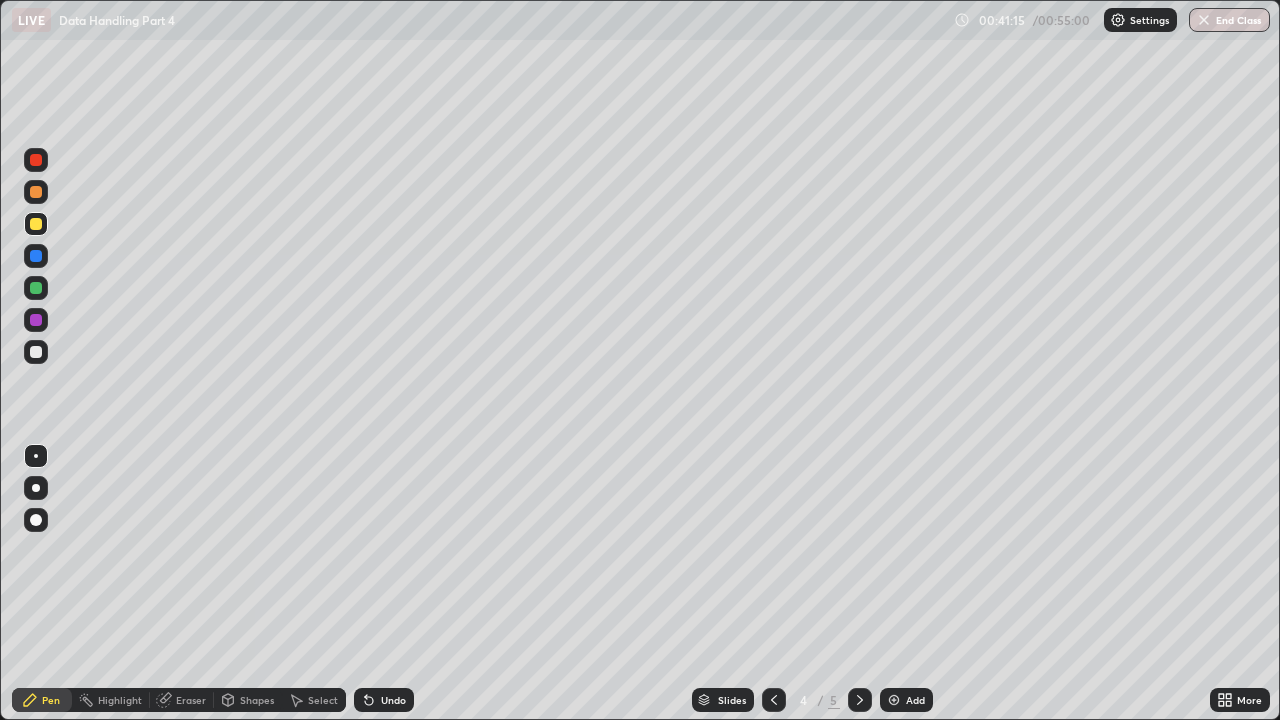 click 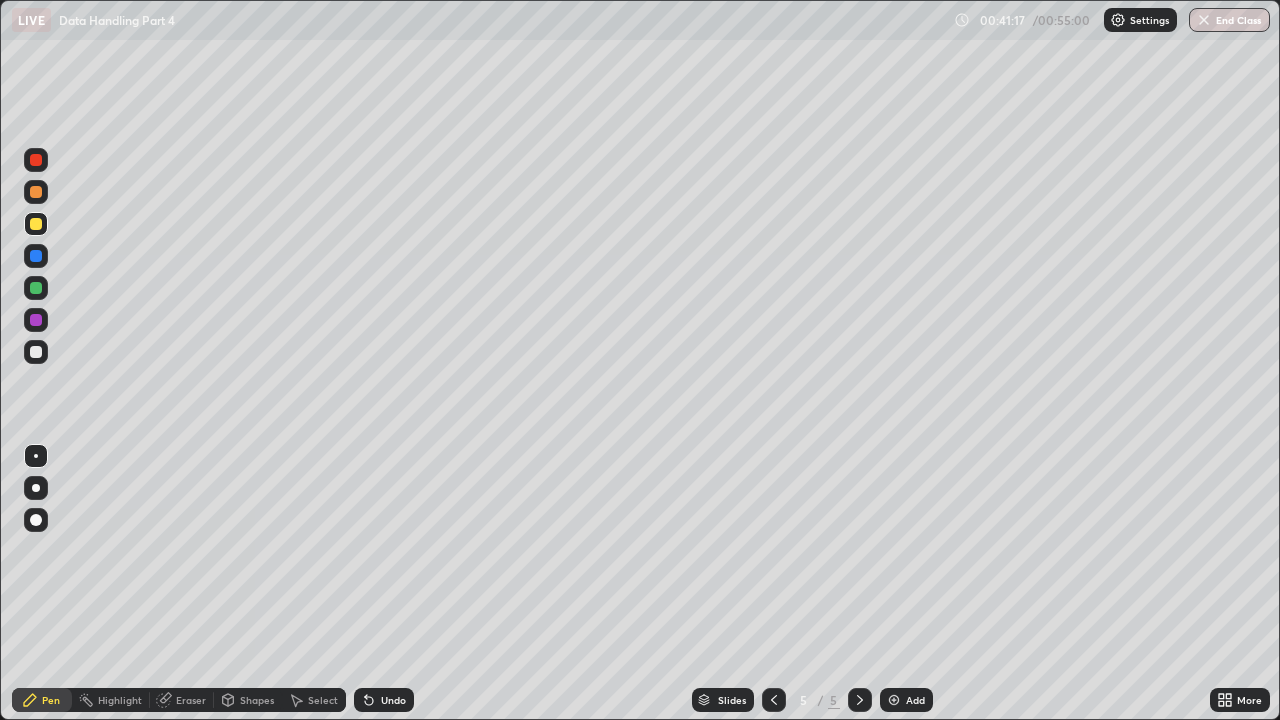 click at bounding box center [36, 224] 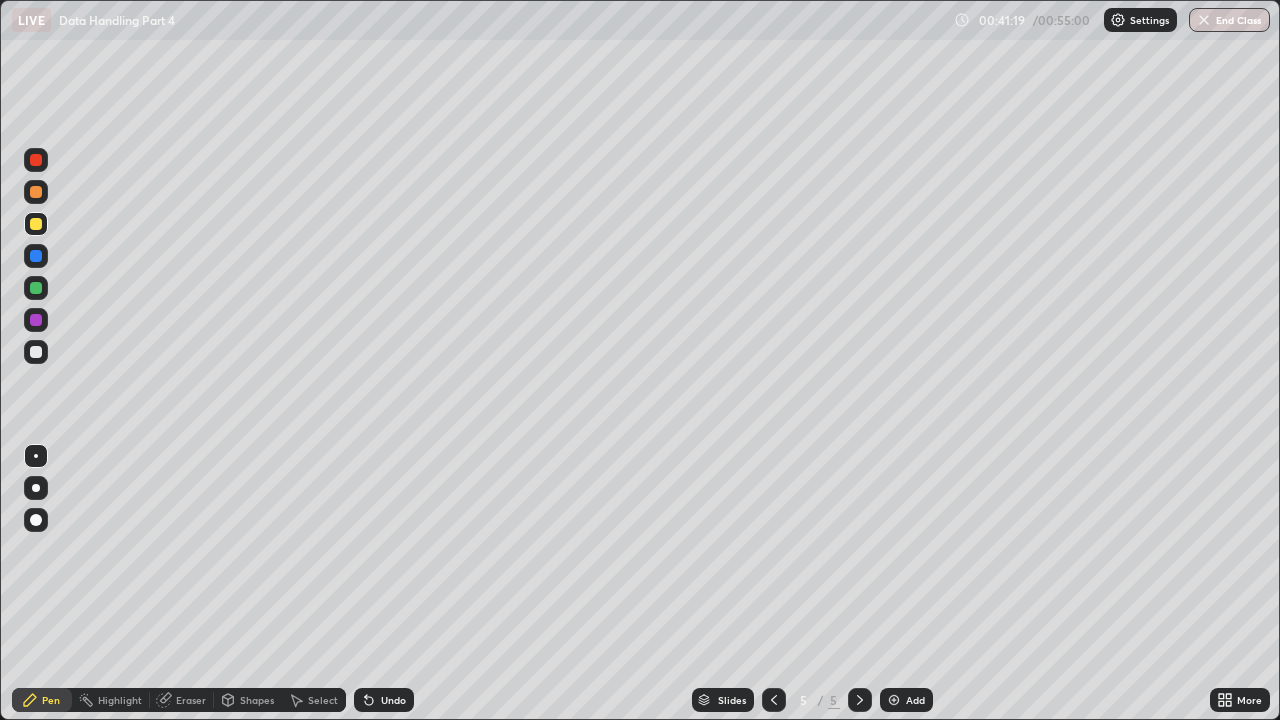 click at bounding box center [36, 320] 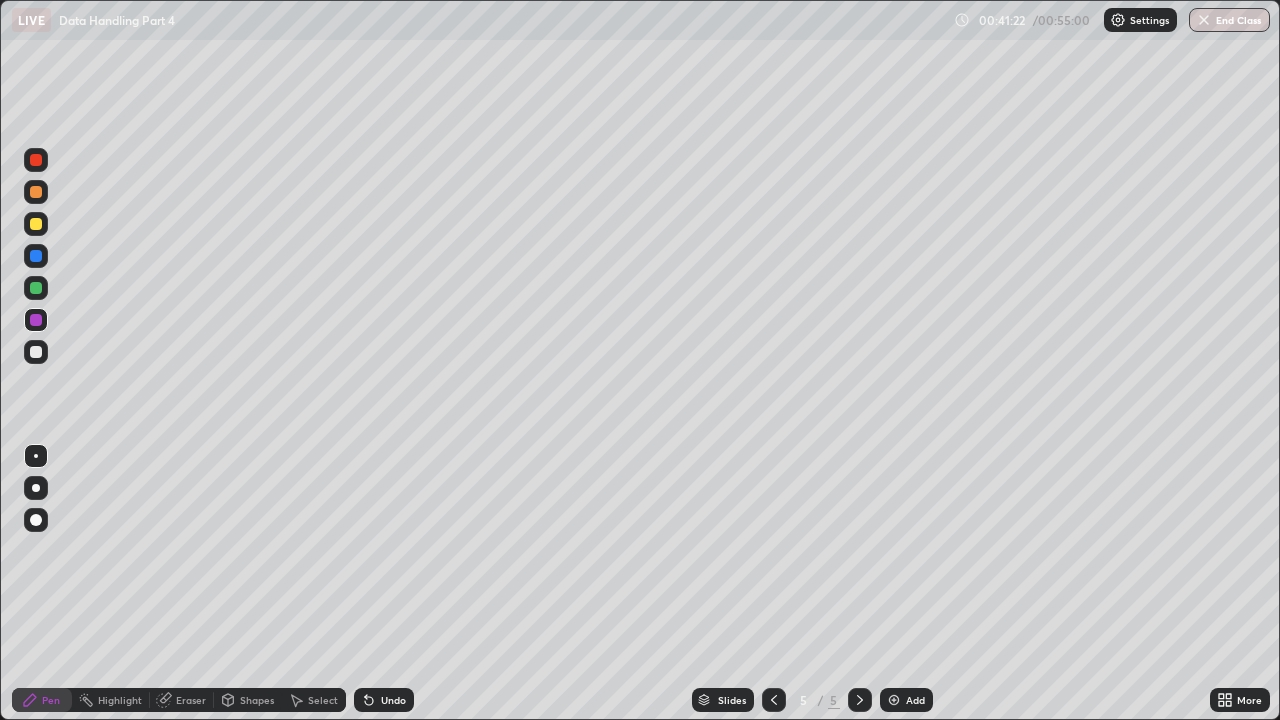 click 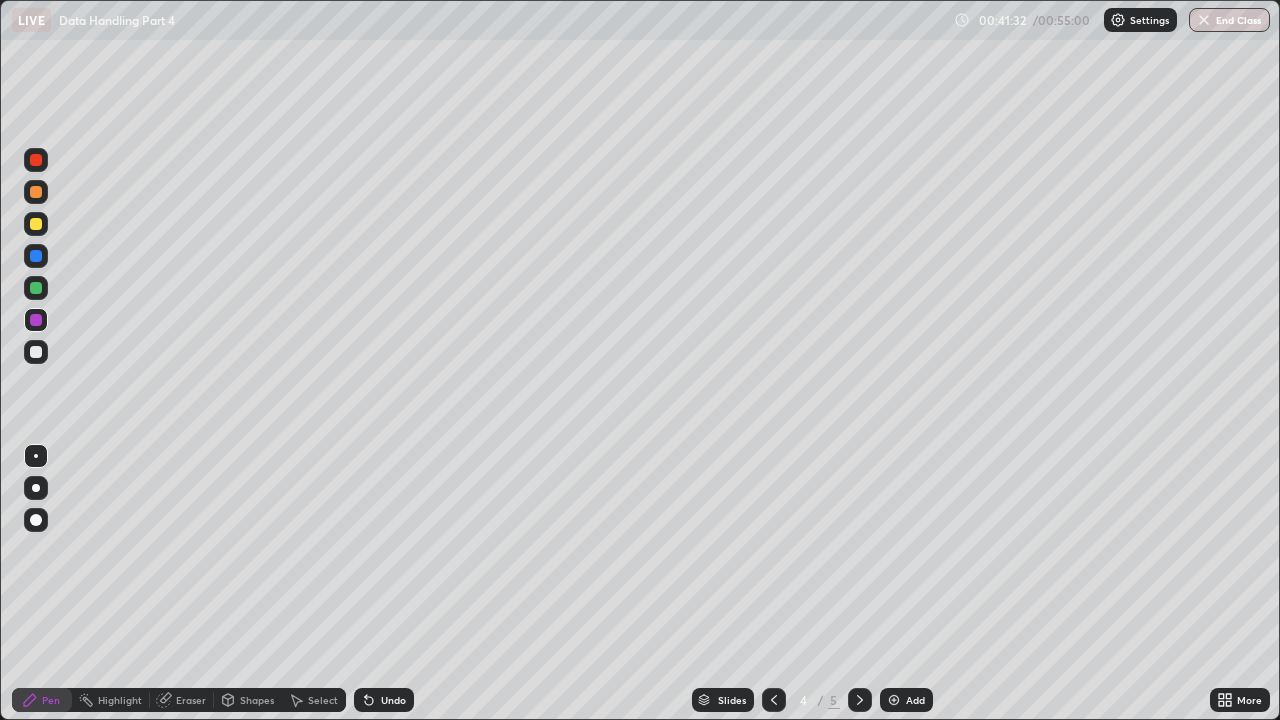 click 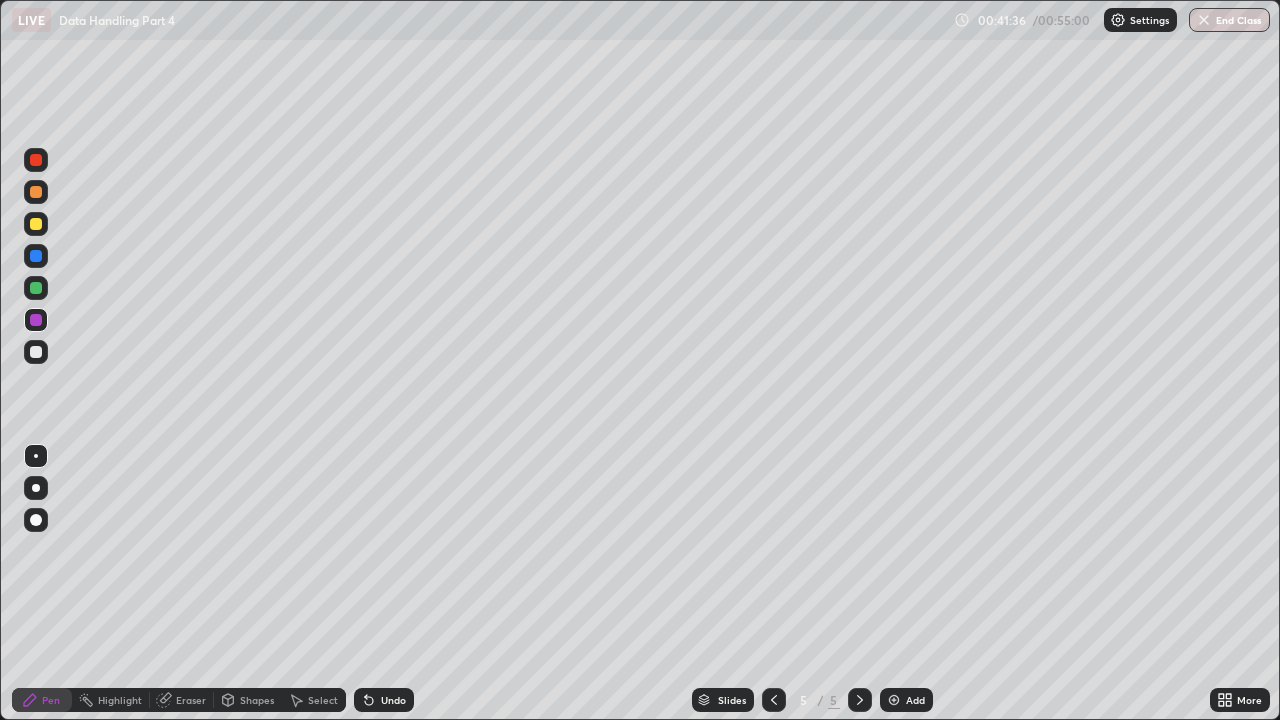 click 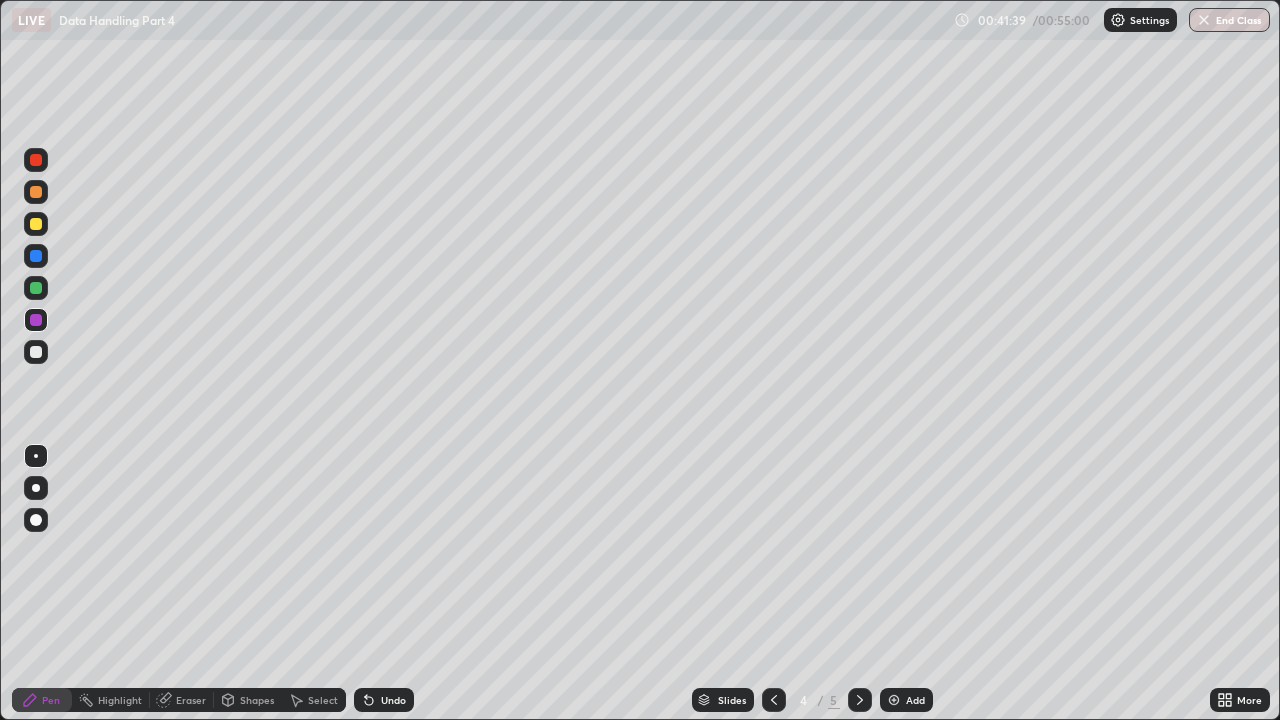 click 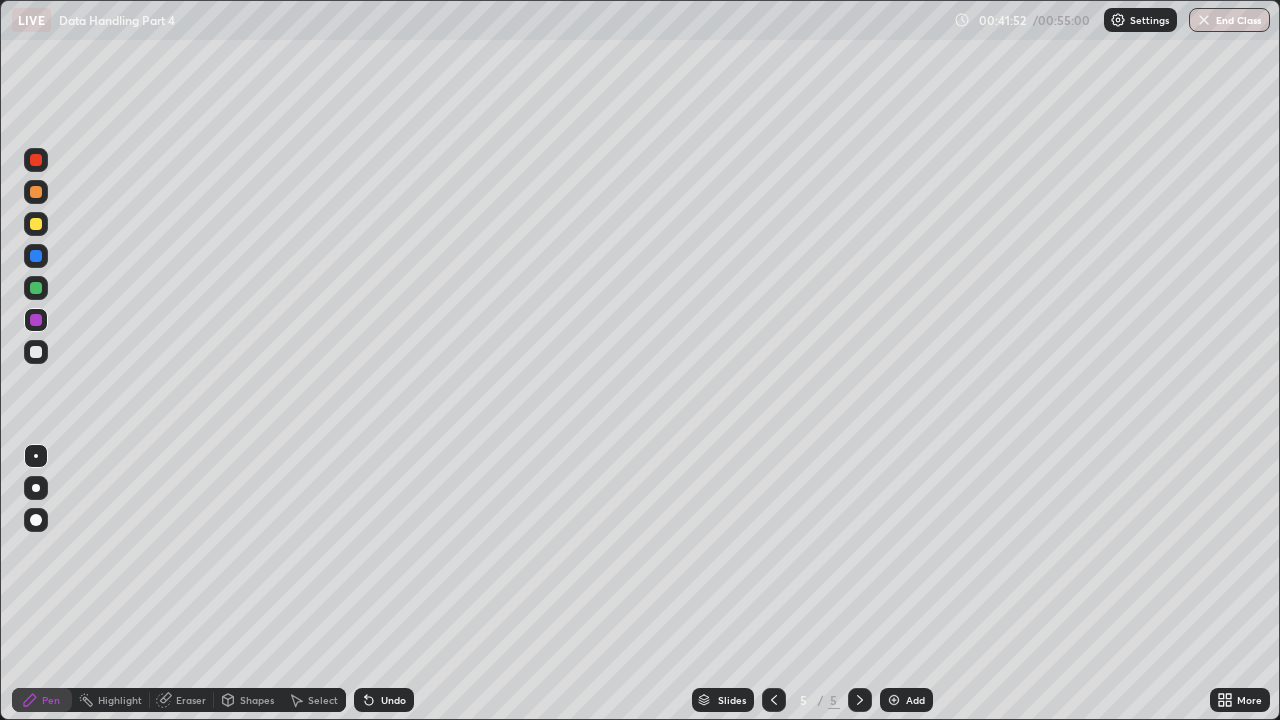 click 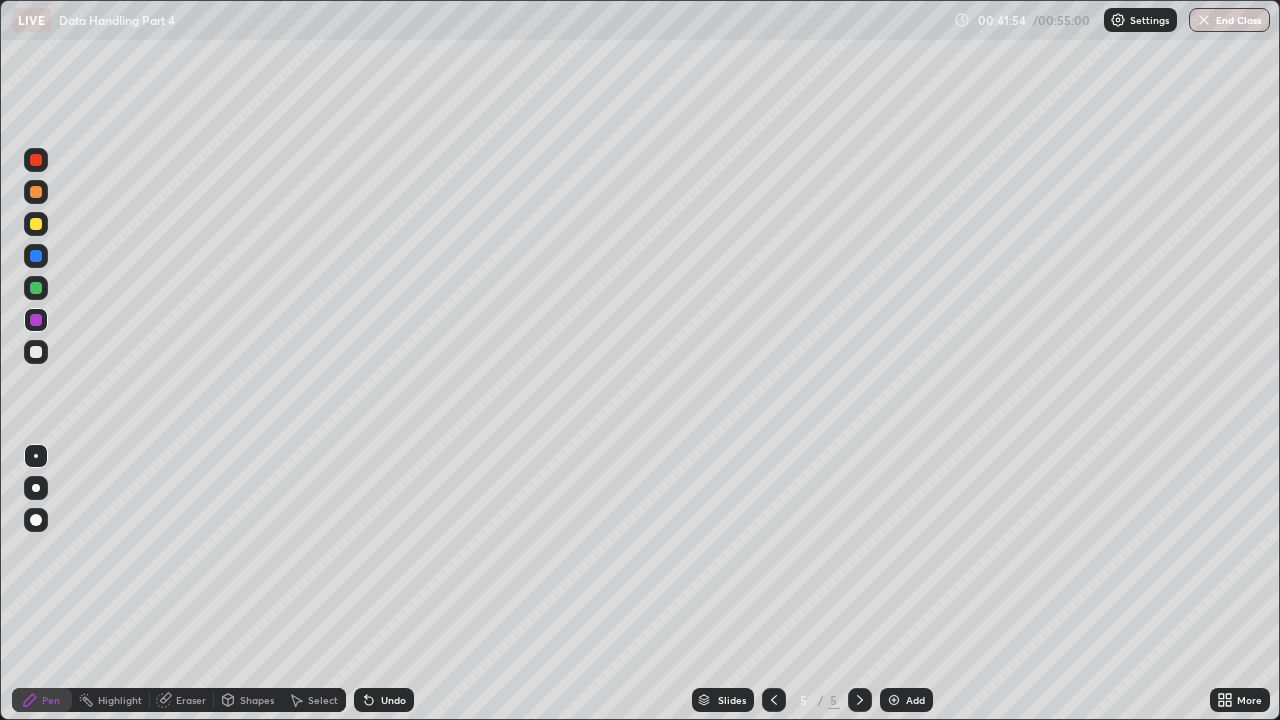 click 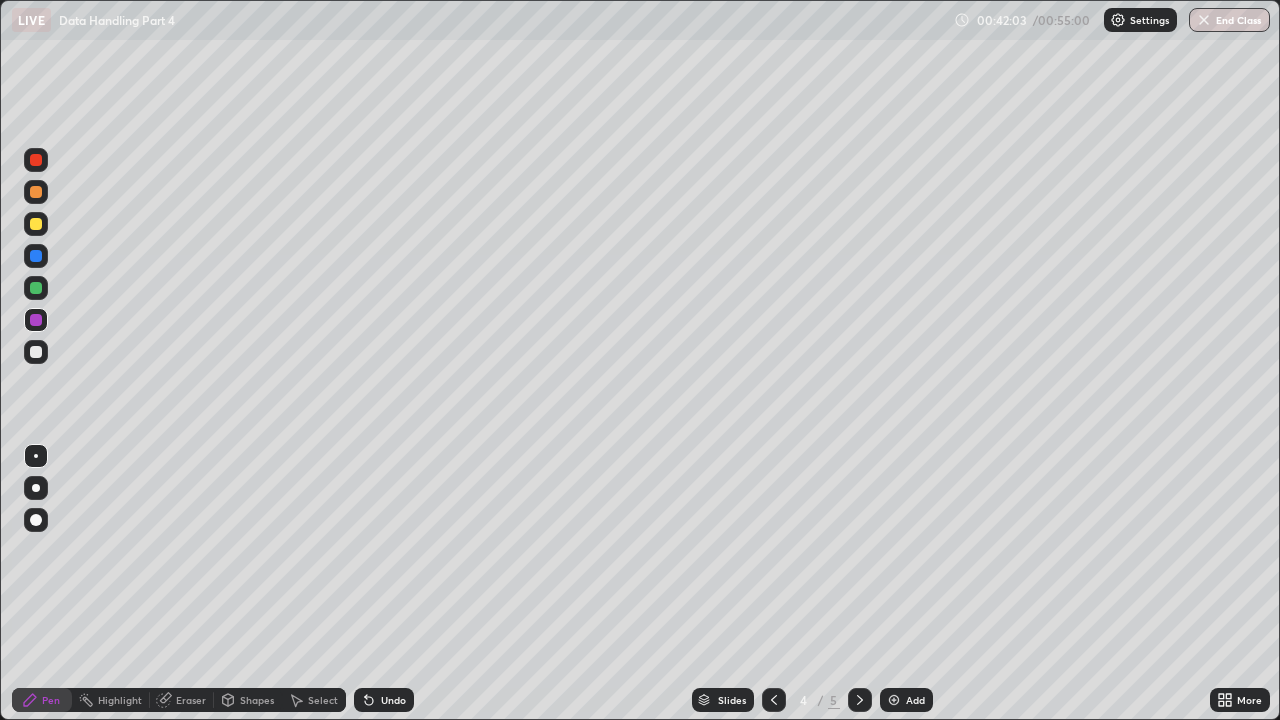 click 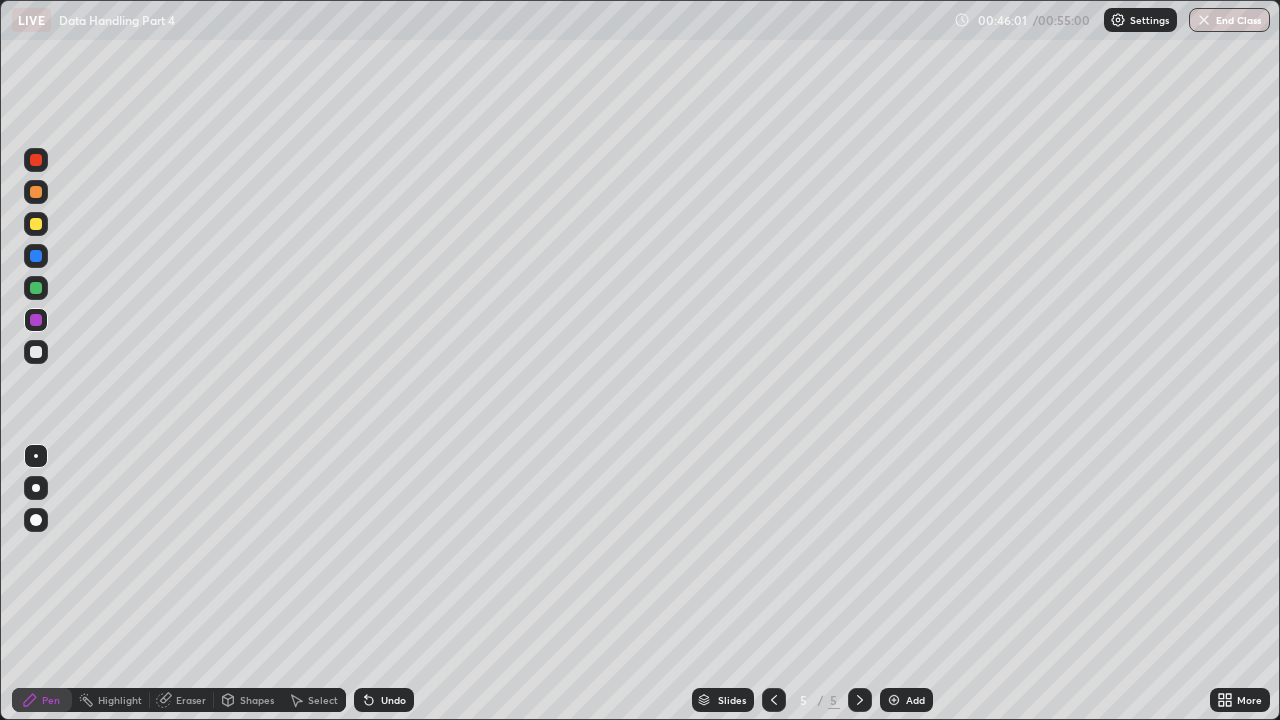 click at bounding box center [36, 256] 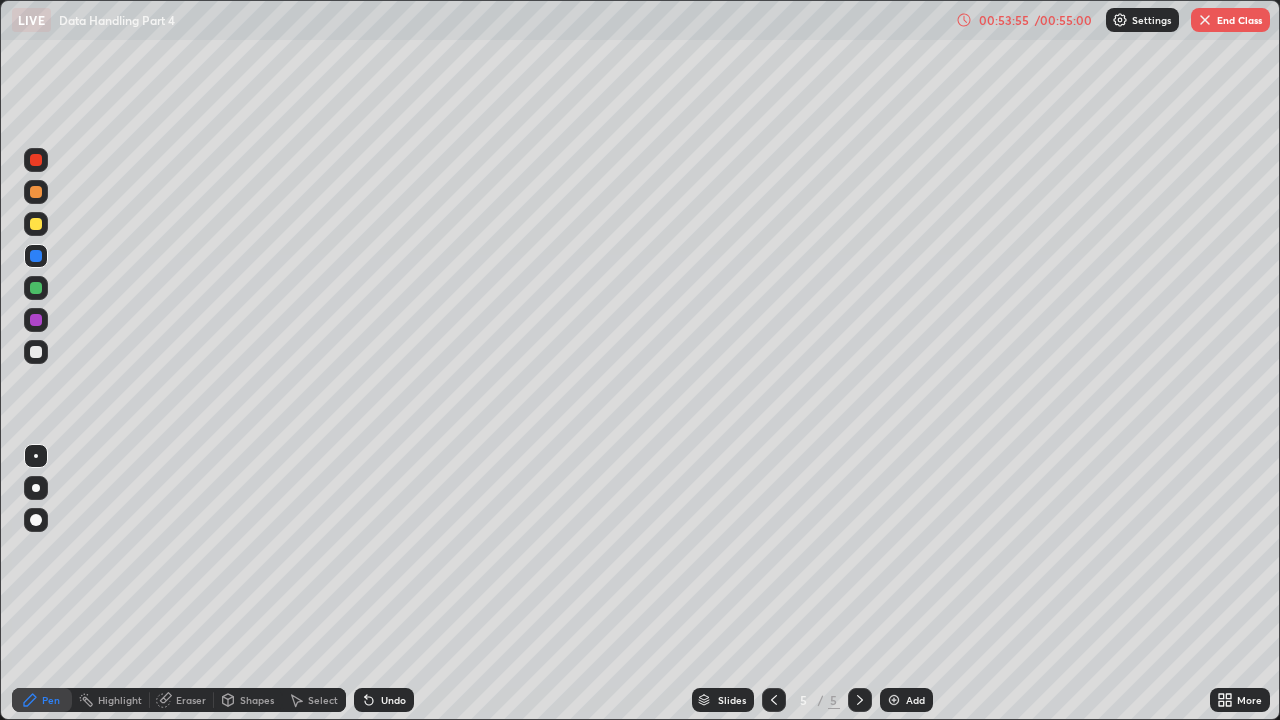 click on "End Class" at bounding box center (1230, 20) 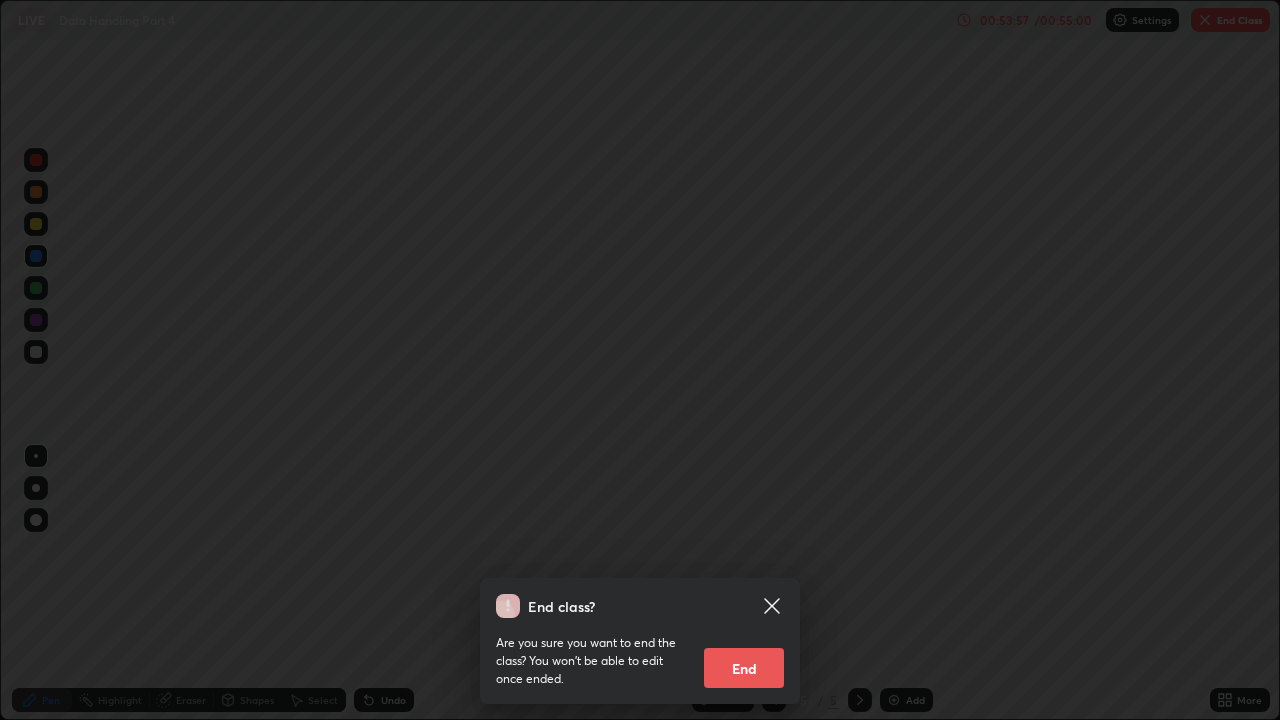 click on "End" at bounding box center [744, 668] 